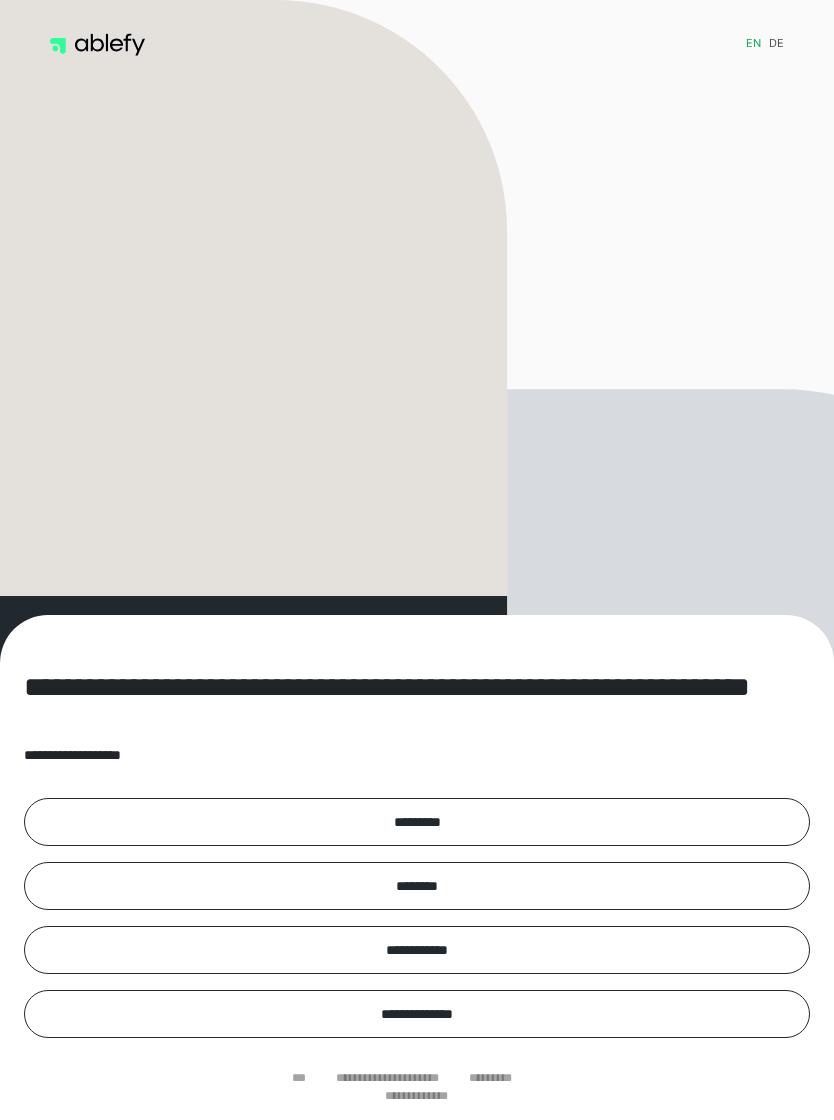 scroll, scrollTop: 0, scrollLeft: 0, axis: both 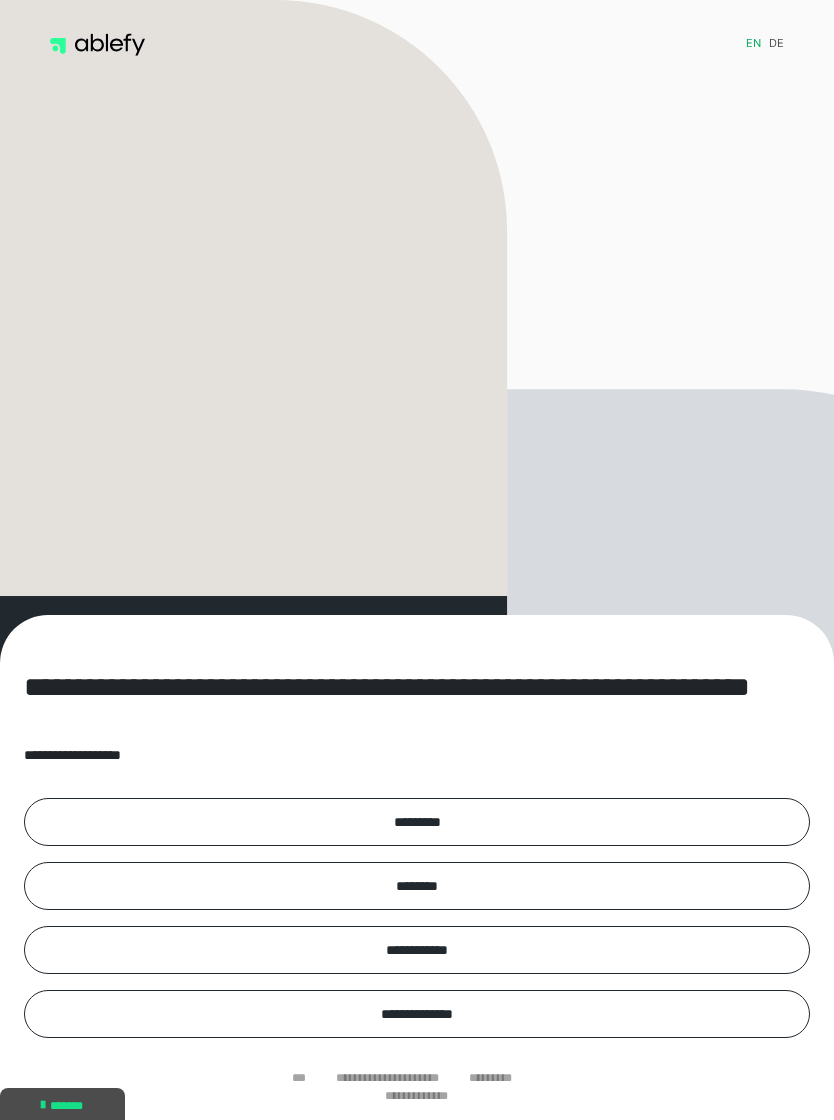 click on "*********" at bounding box center [417, 822] 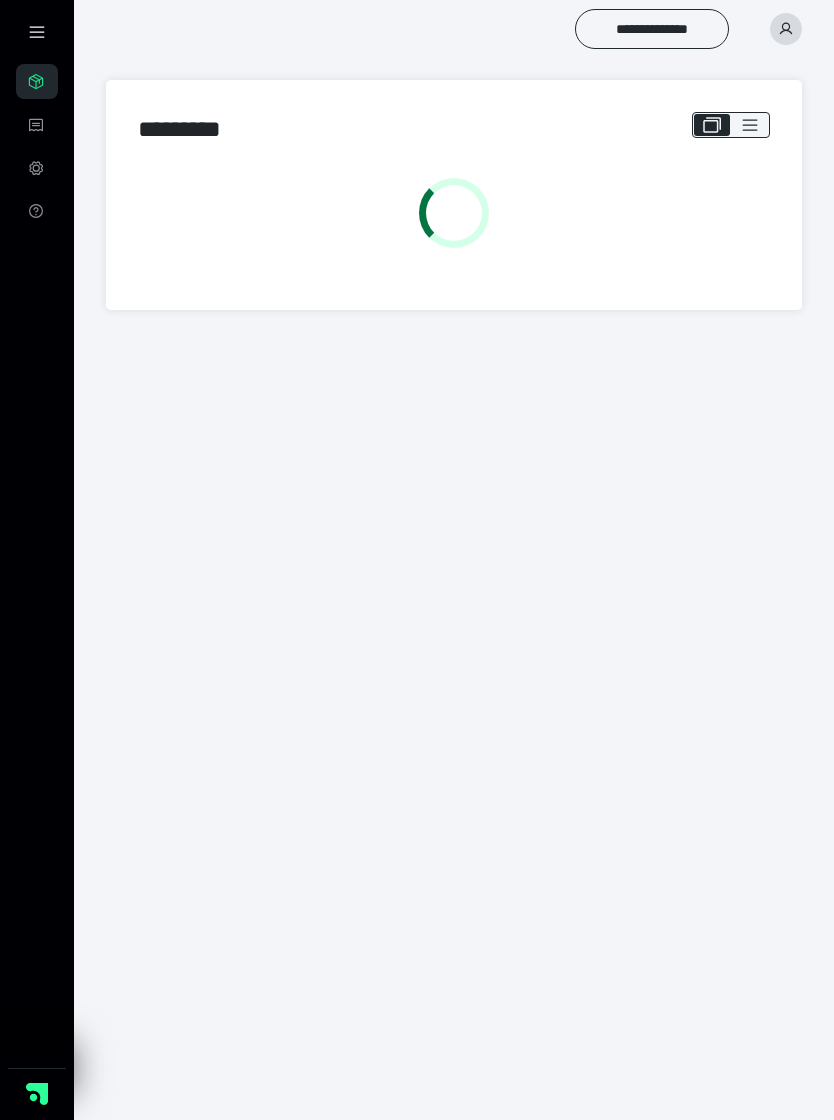 scroll, scrollTop: 0, scrollLeft: 0, axis: both 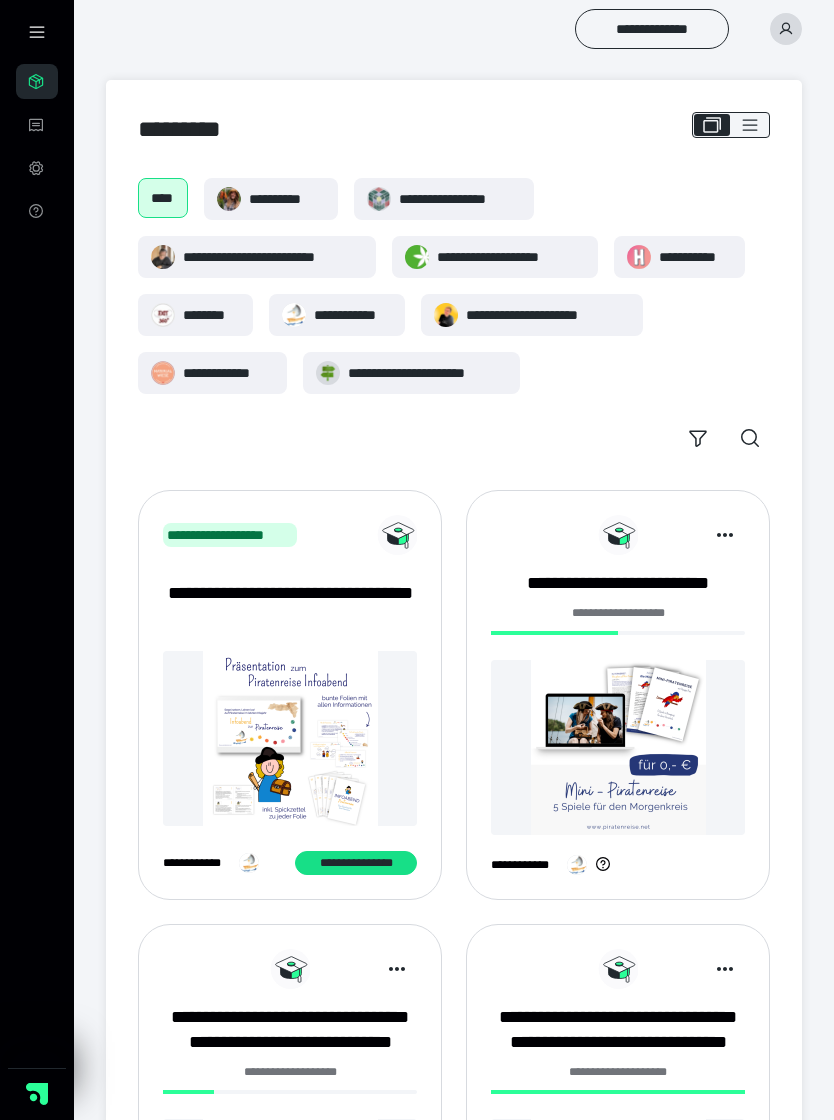 click on "**********" at bounding box center [427, 373] 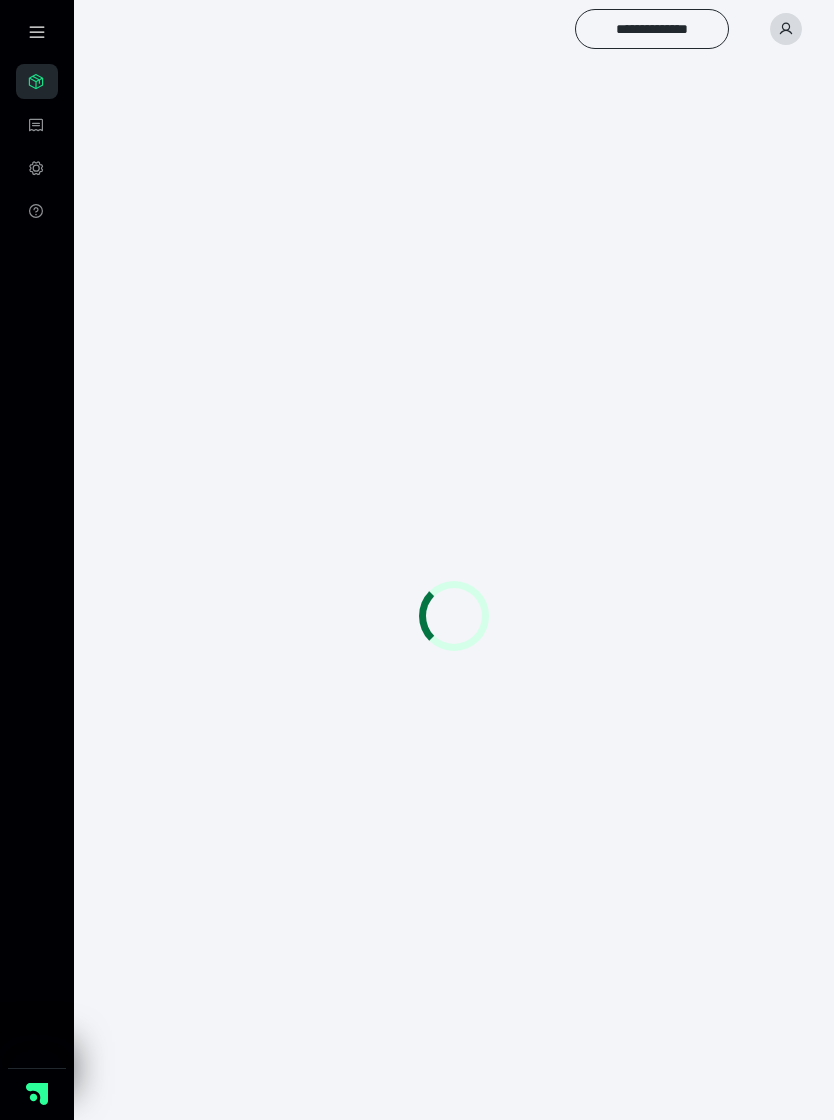 scroll, scrollTop: 0, scrollLeft: 0, axis: both 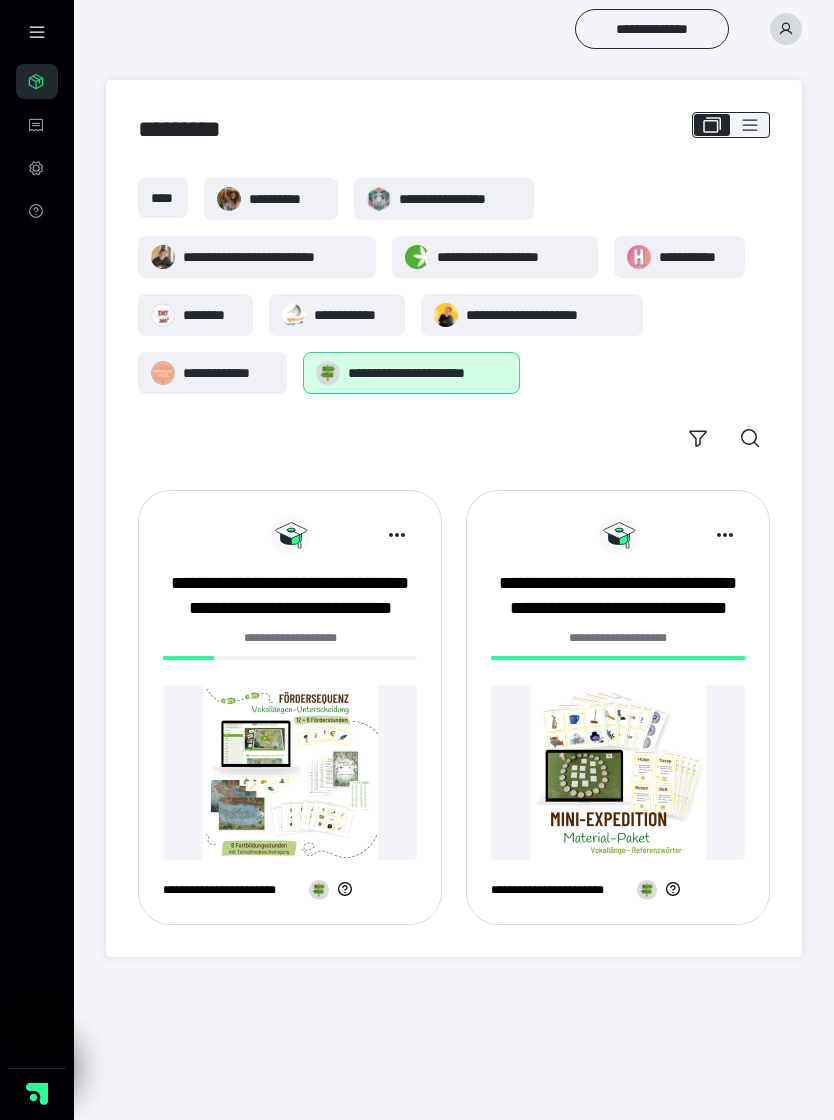 click at bounding box center (290, 772) 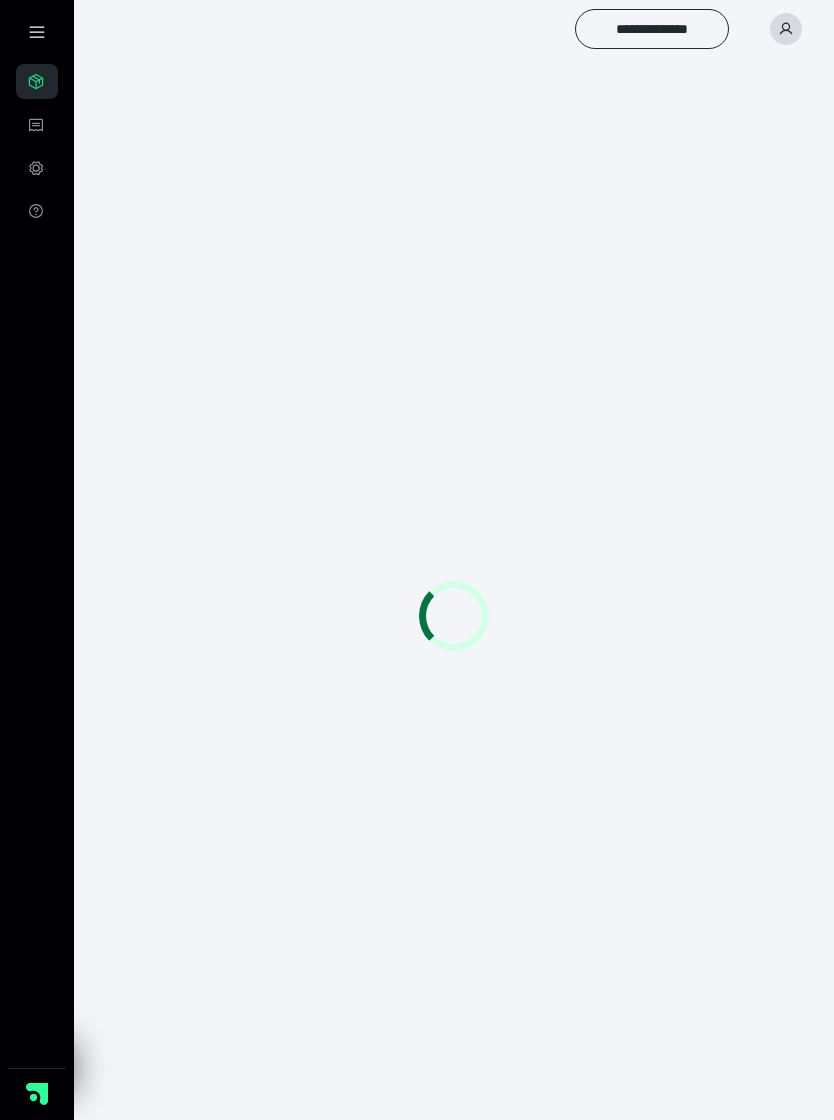 scroll, scrollTop: 0, scrollLeft: 0, axis: both 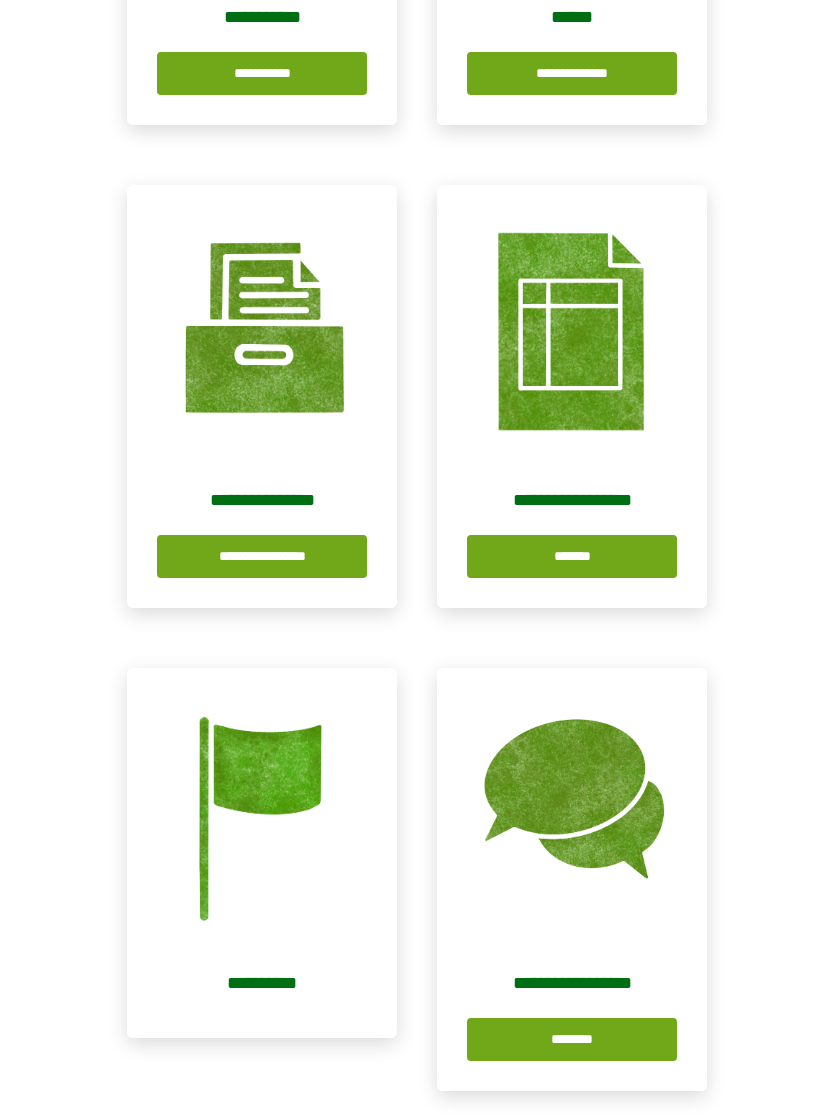 click on "**********" at bounding box center (262, 556) 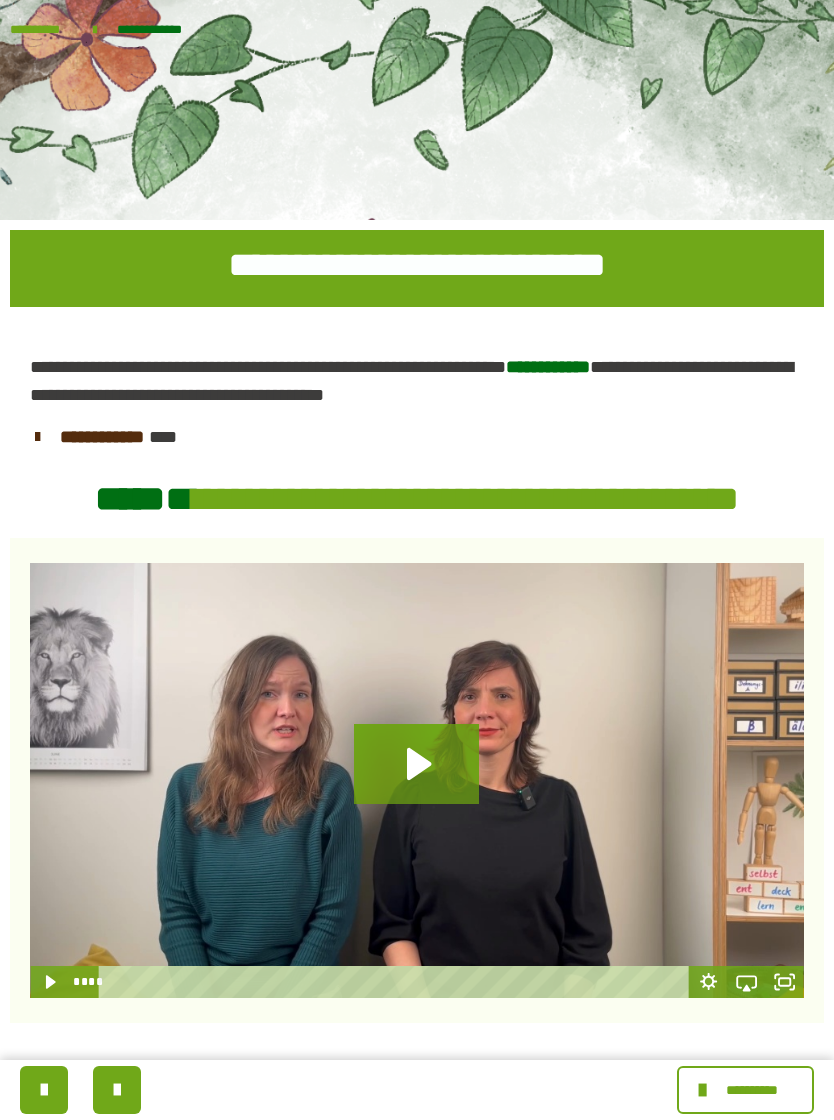 scroll, scrollTop: 0, scrollLeft: 0, axis: both 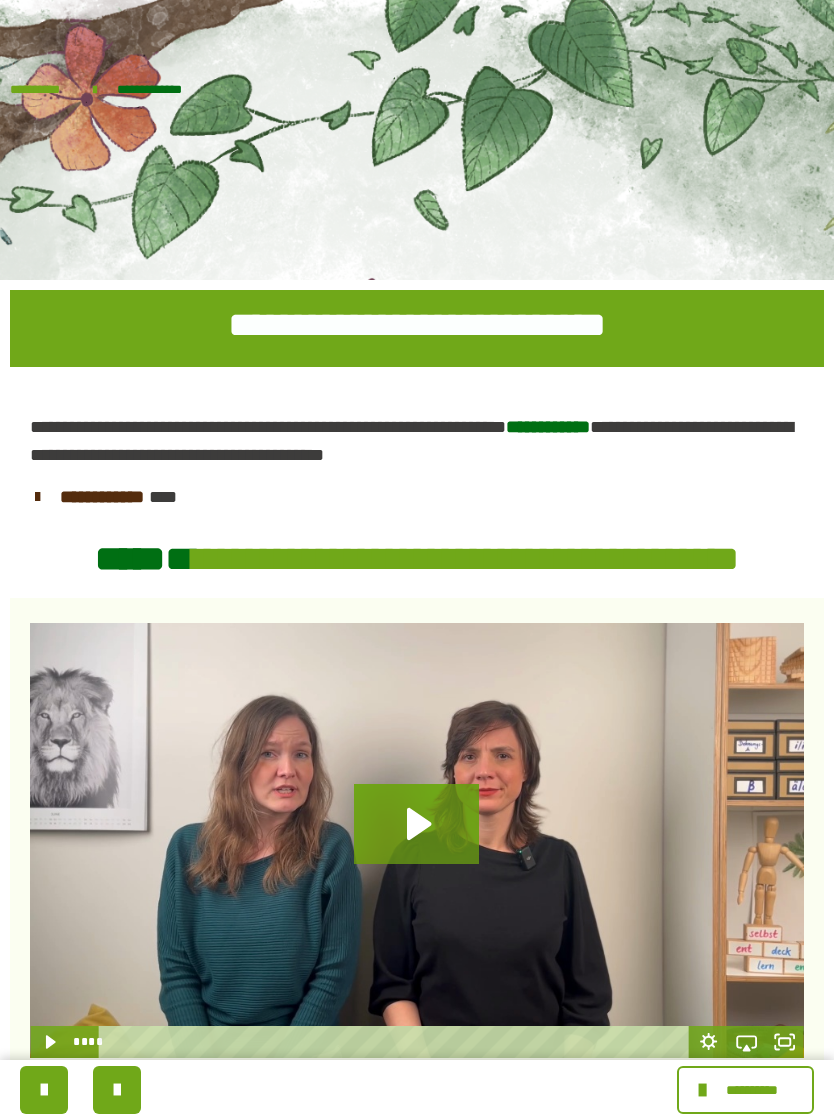 click on "**********" at bounding box center (157, 89) 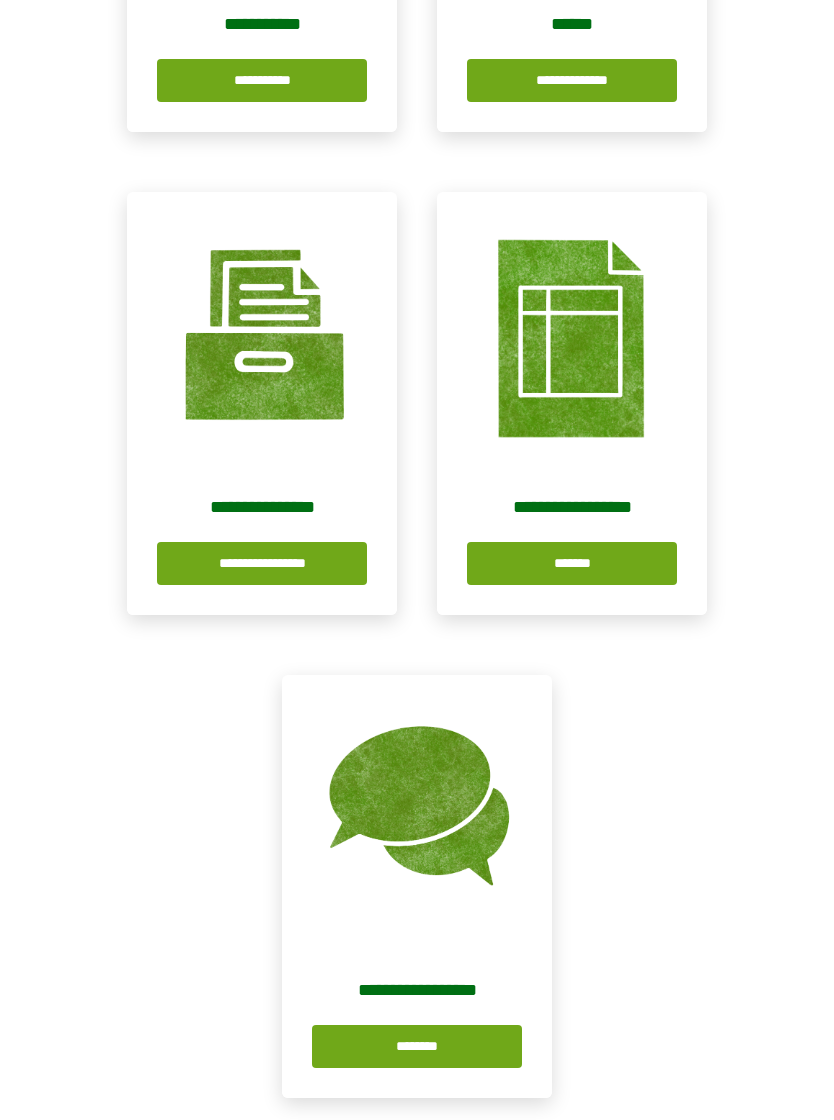 scroll, scrollTop: 688, scrollLeft: 0, axis: vertical 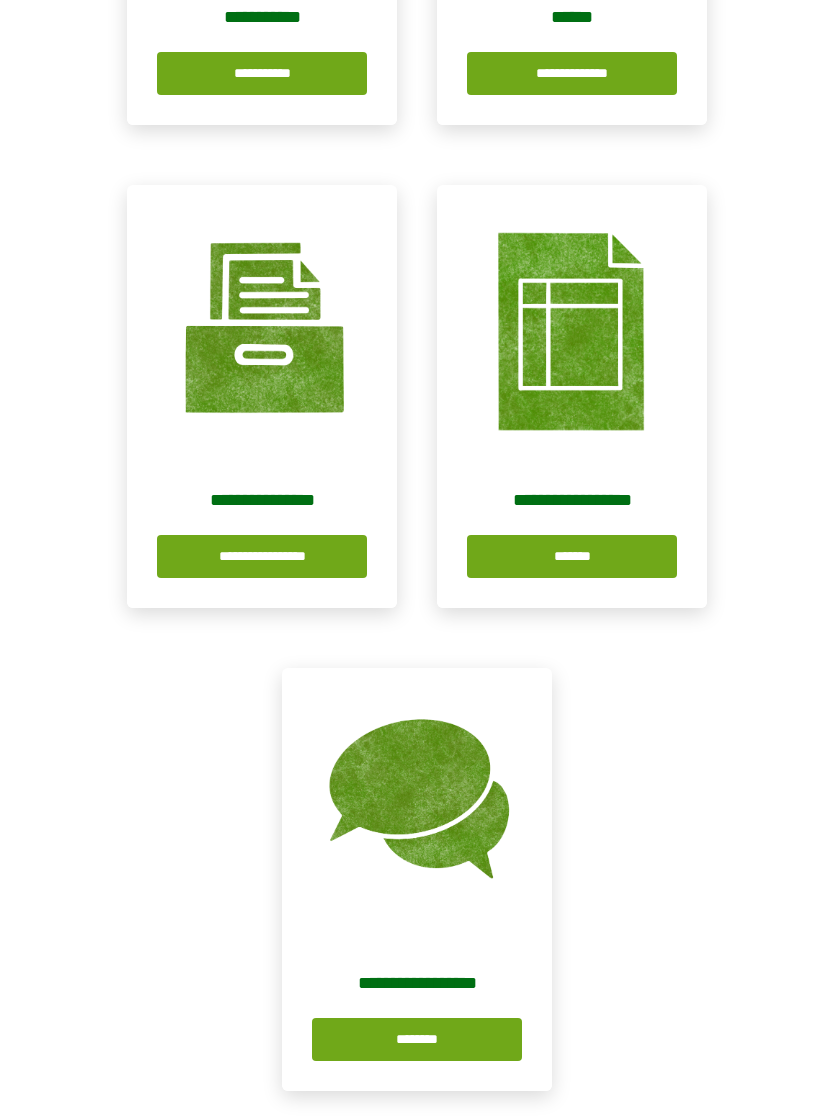 click on "**********" at bounding box center (572, 500) 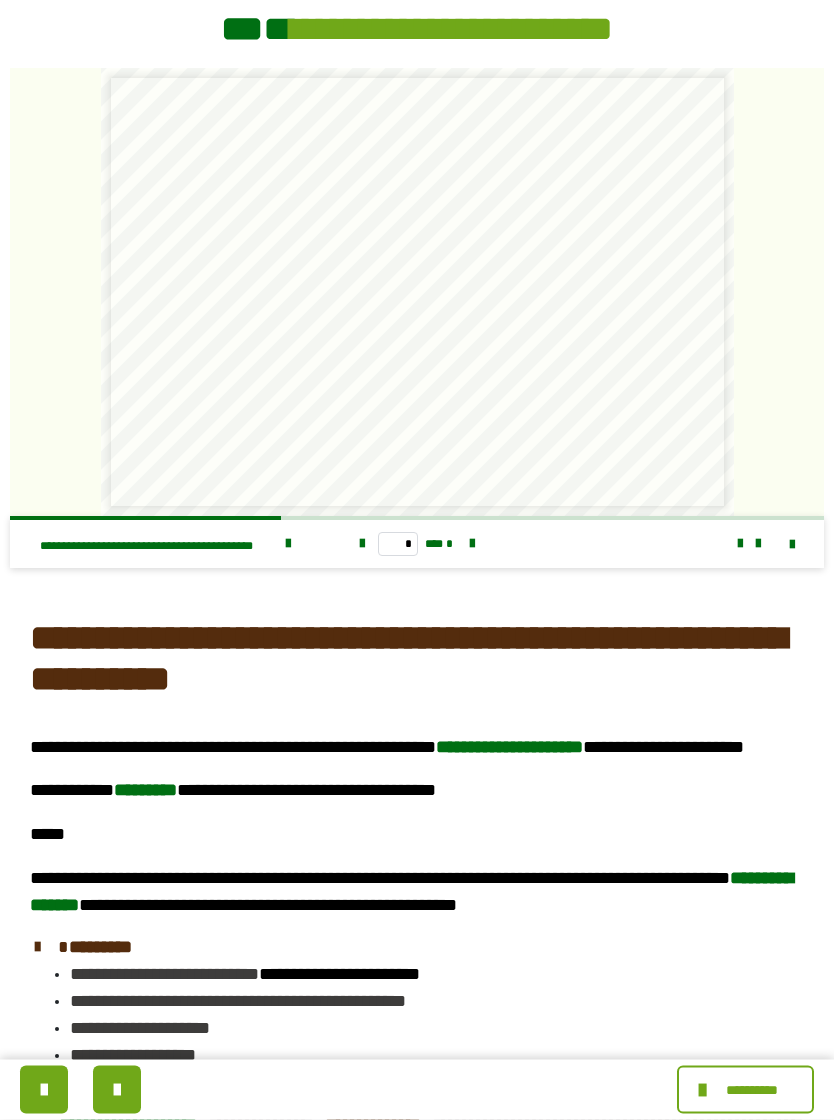 scroll, scrollTop: 5479, scrollLeft: 0, axis: vertical 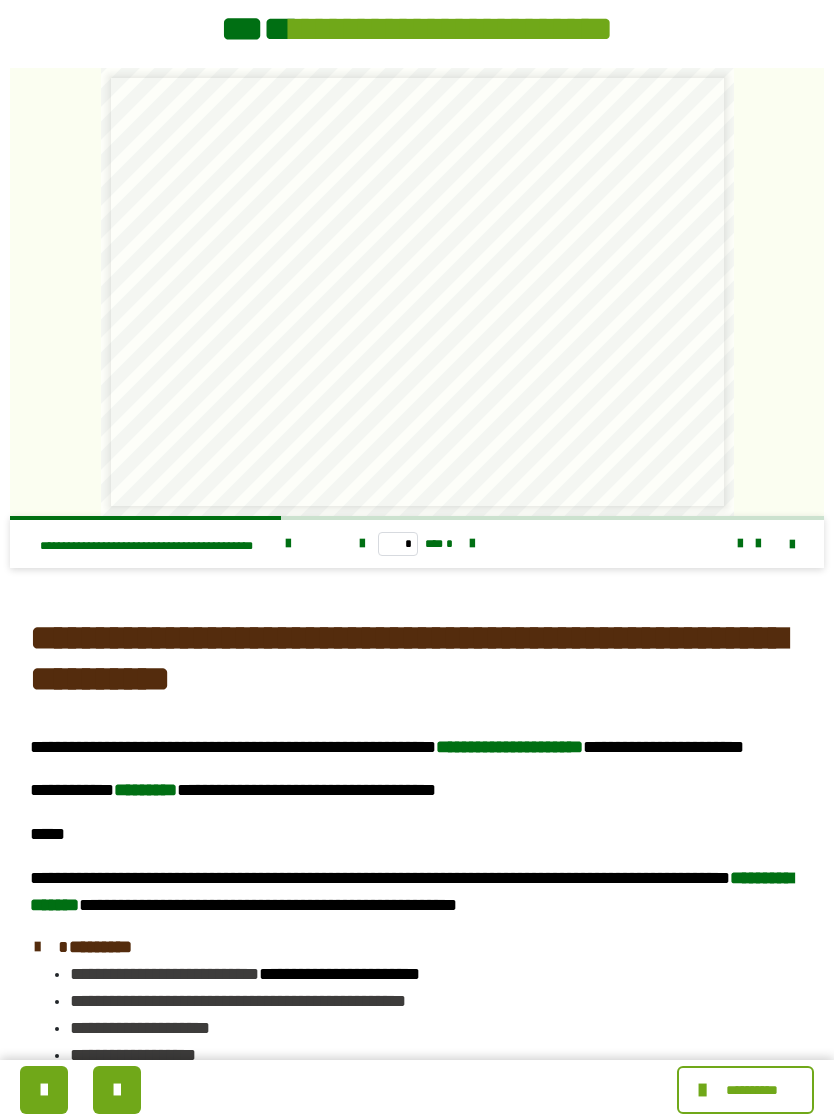 click at bounding box center (117, 1090) 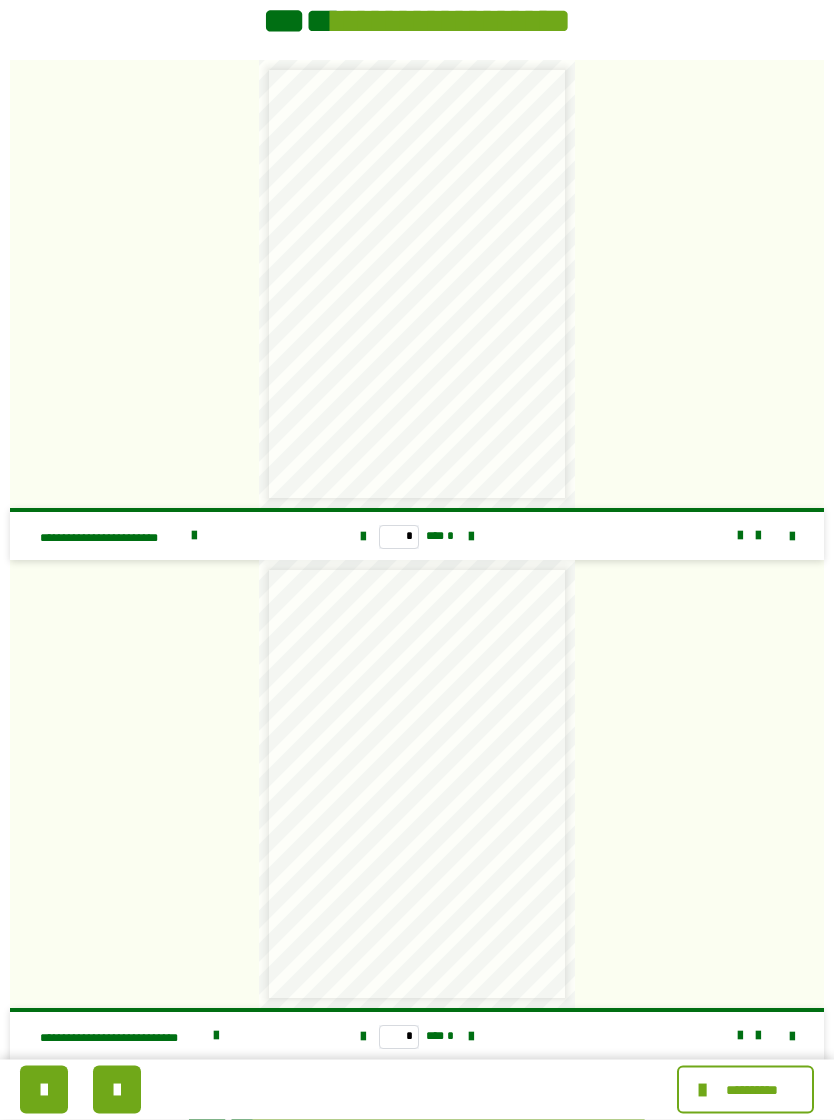 scroll, scrollTop: 2581, scrollLeft: 0, axis: vertical 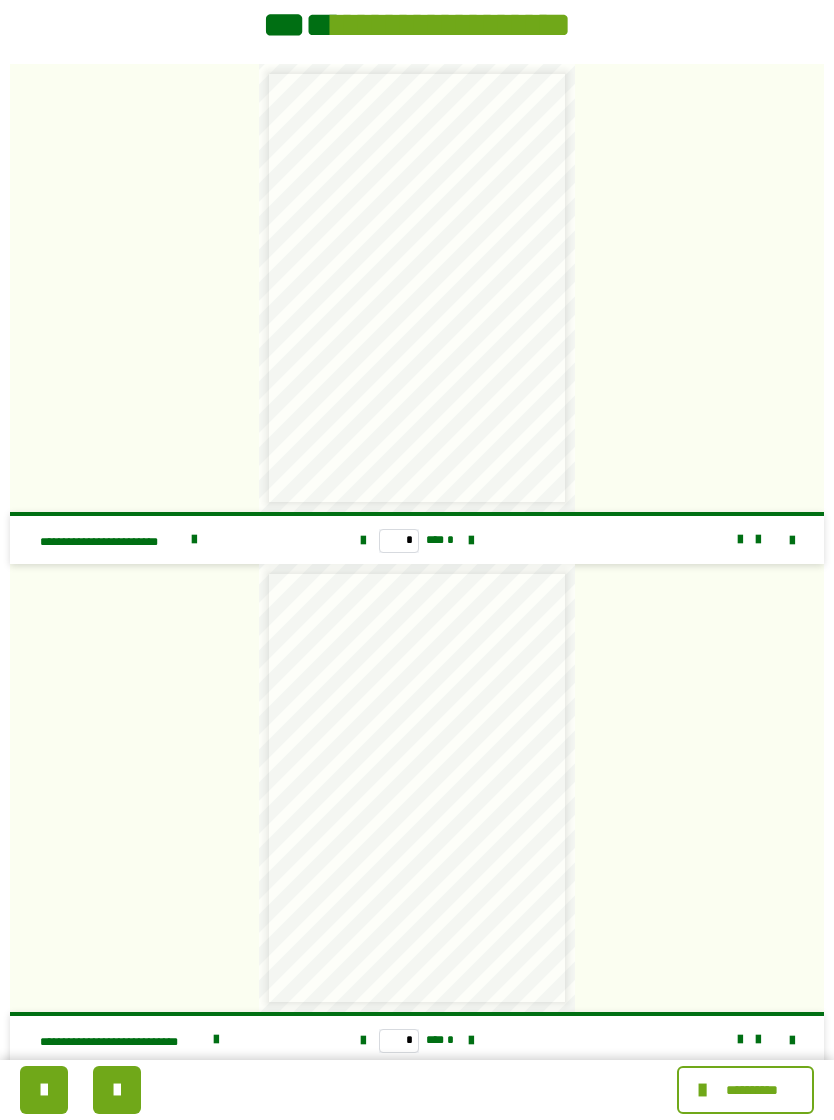 click at bounding box center [117, 1090] 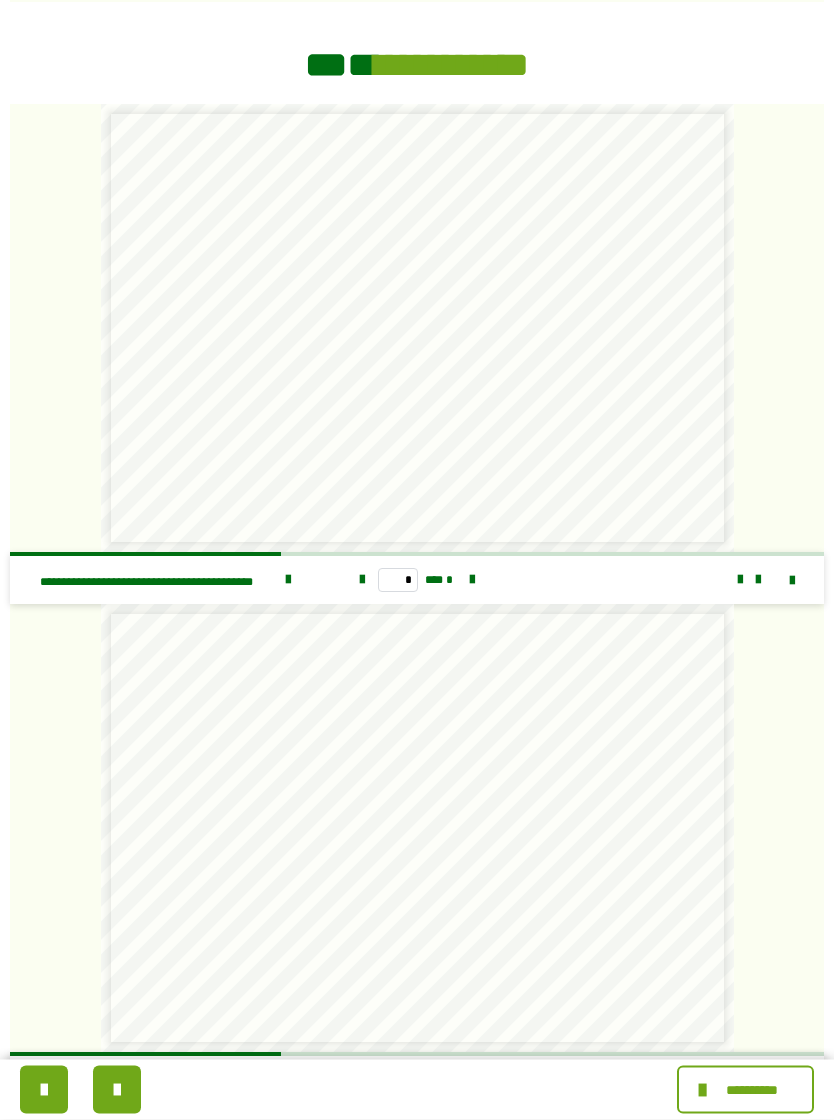 scroll, scrollTop: 4129, scrollLeft: 0, axis: vertical 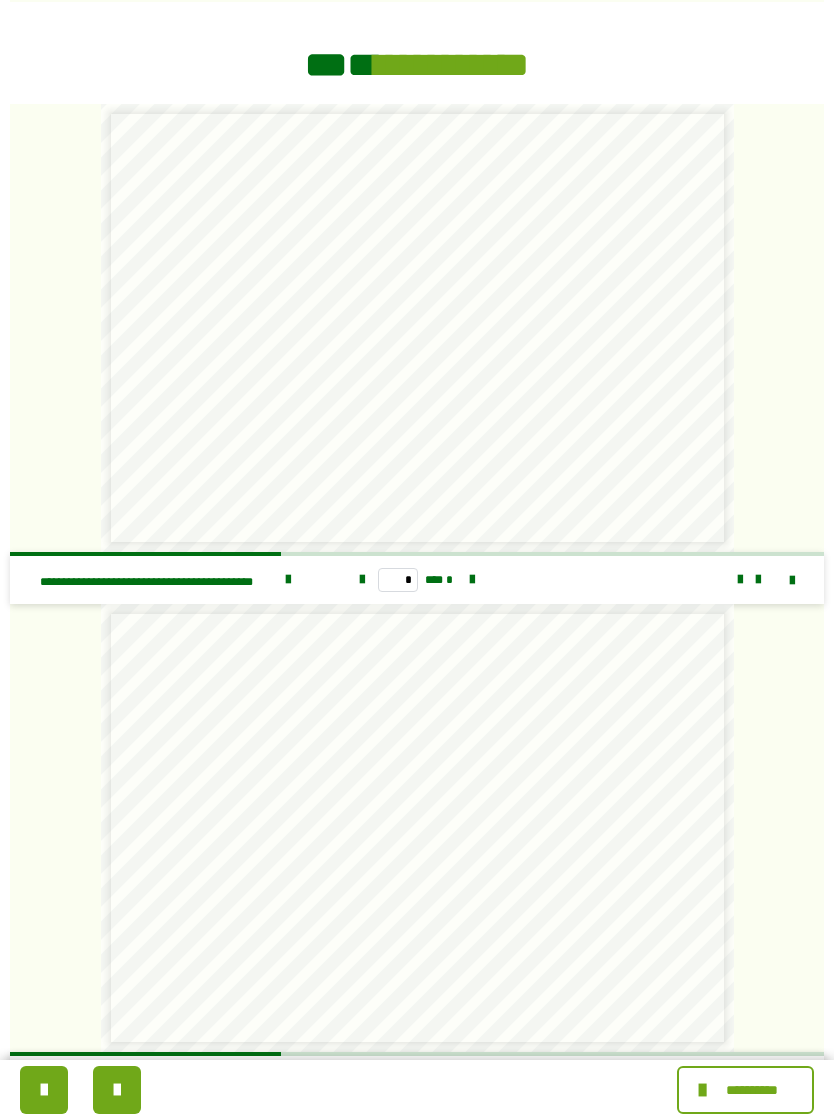 click at bounding box center [117, 1090] 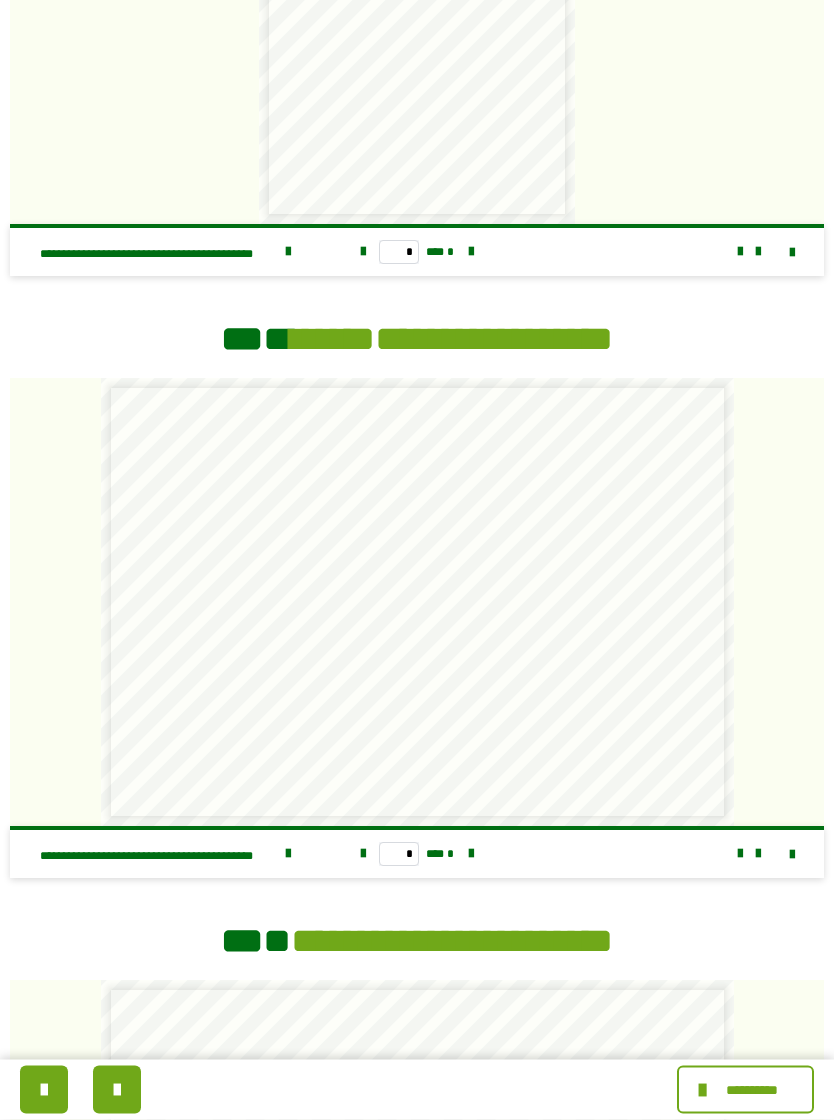 scroll, scrollTop: 4988, scrollLeft: 0, axis: vertical 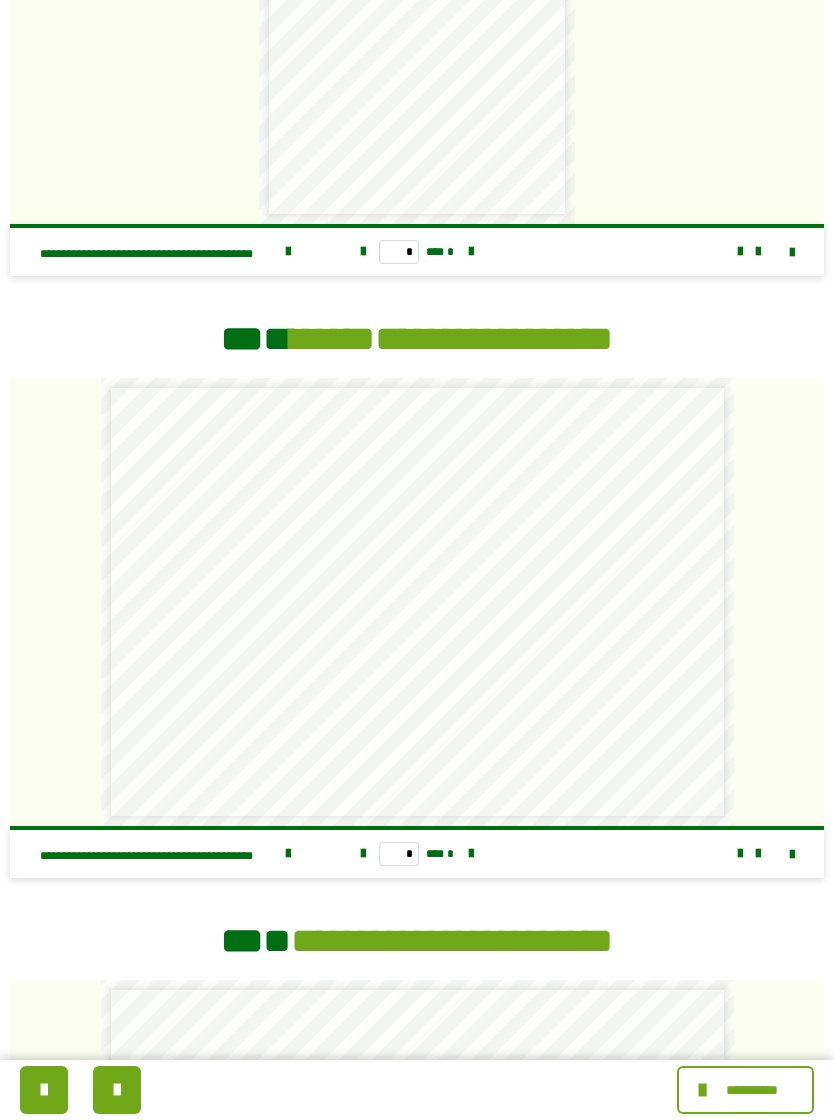 click at bounding box center [117, 1090] 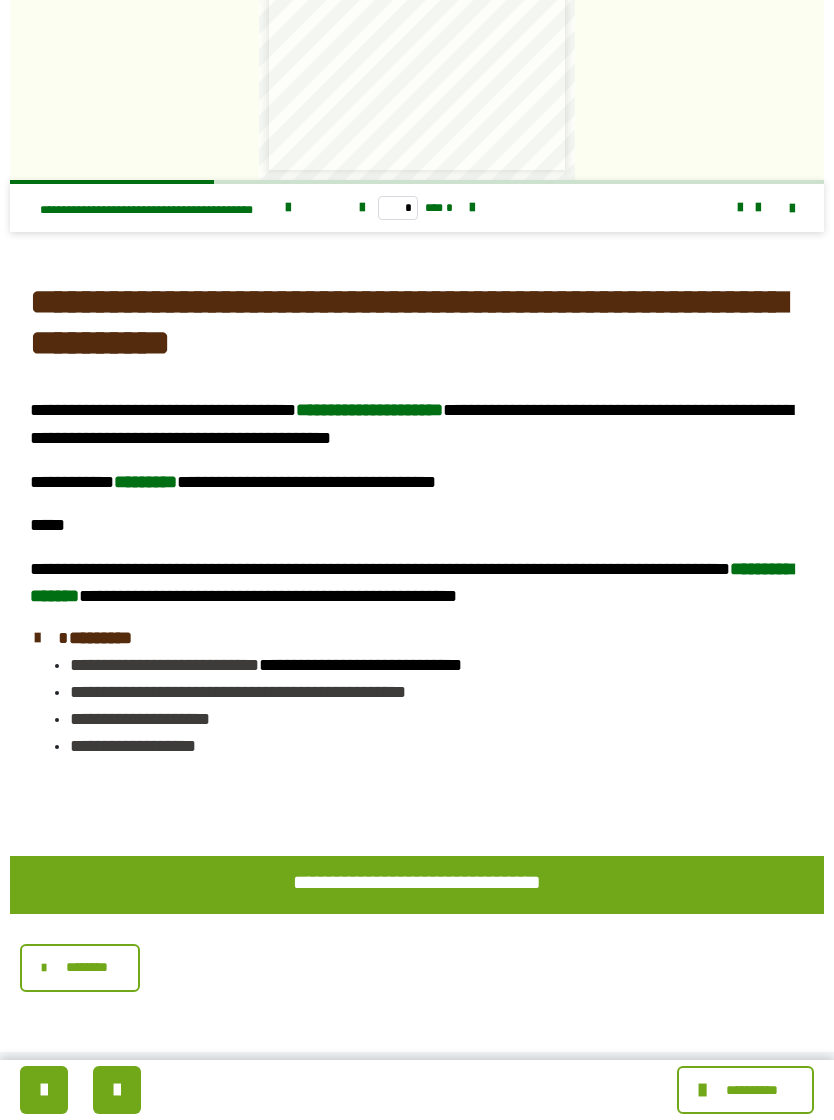 scroll, scrollTop: 5507, scrollLeft: 0, axis: vertical 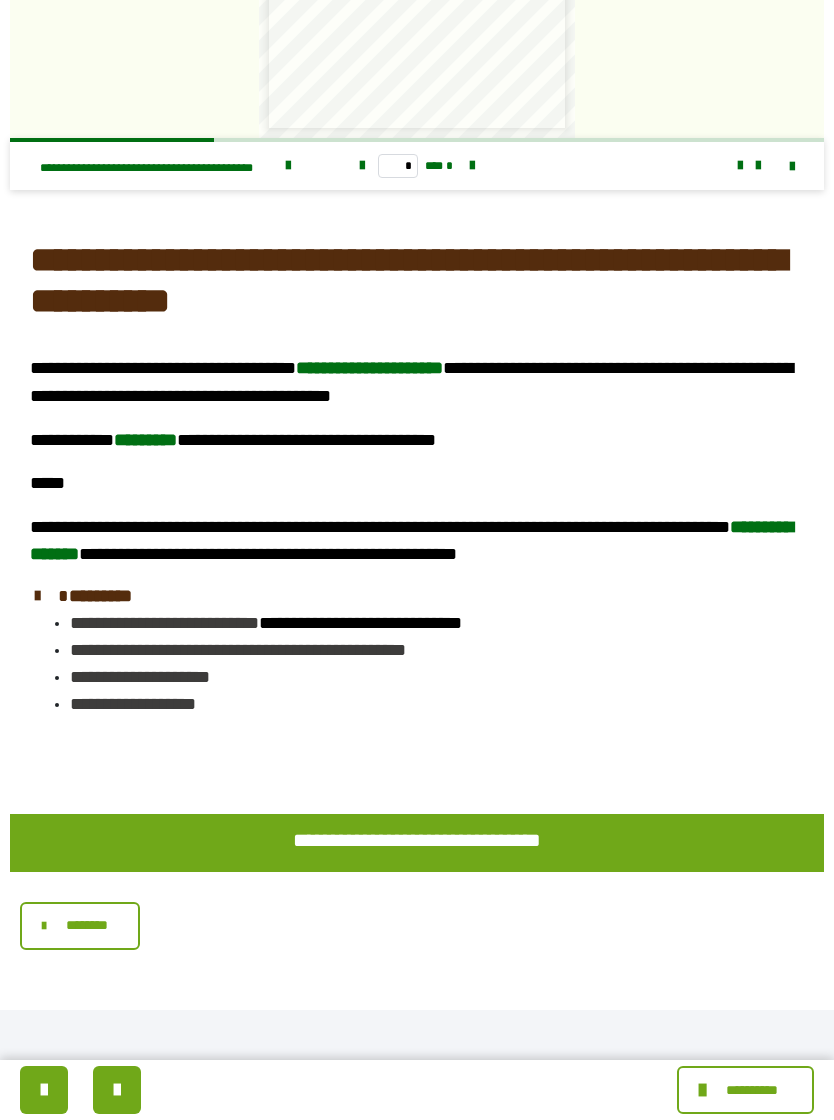 click at bounding box center (117, 1090) 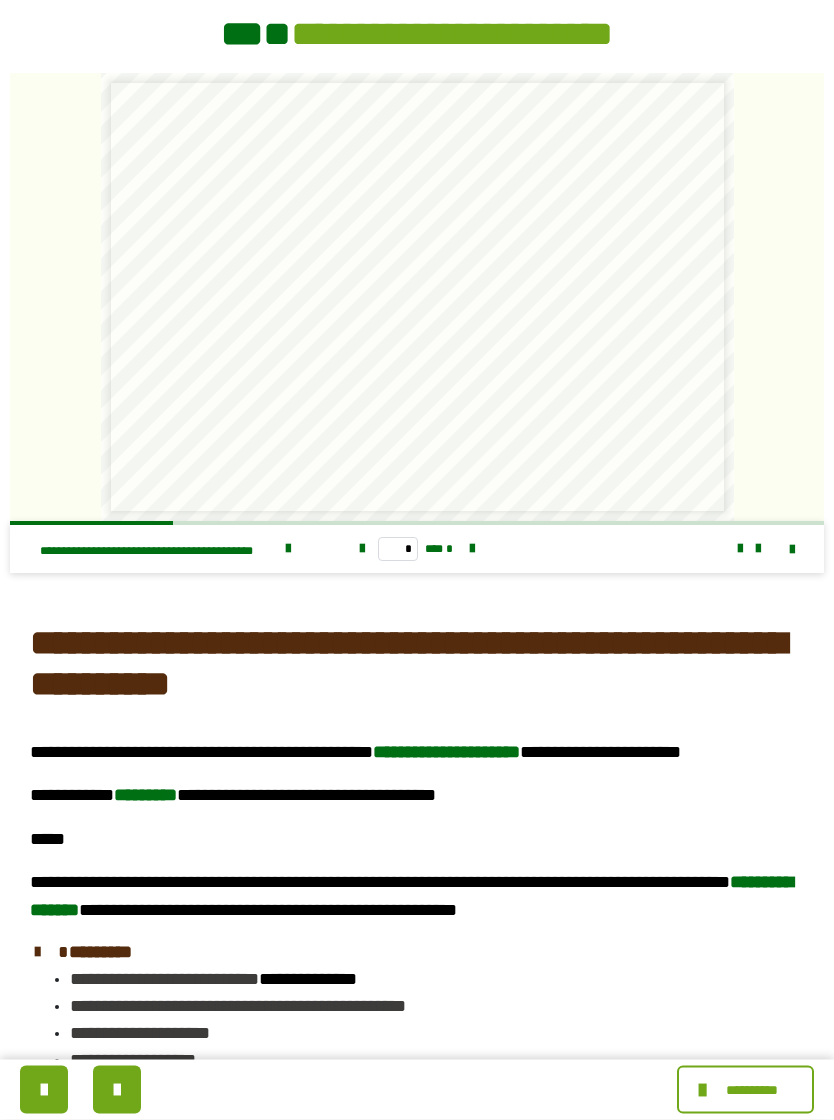 scroll, scrollTop: 5922, scrollLeft: 0, axis: vertical 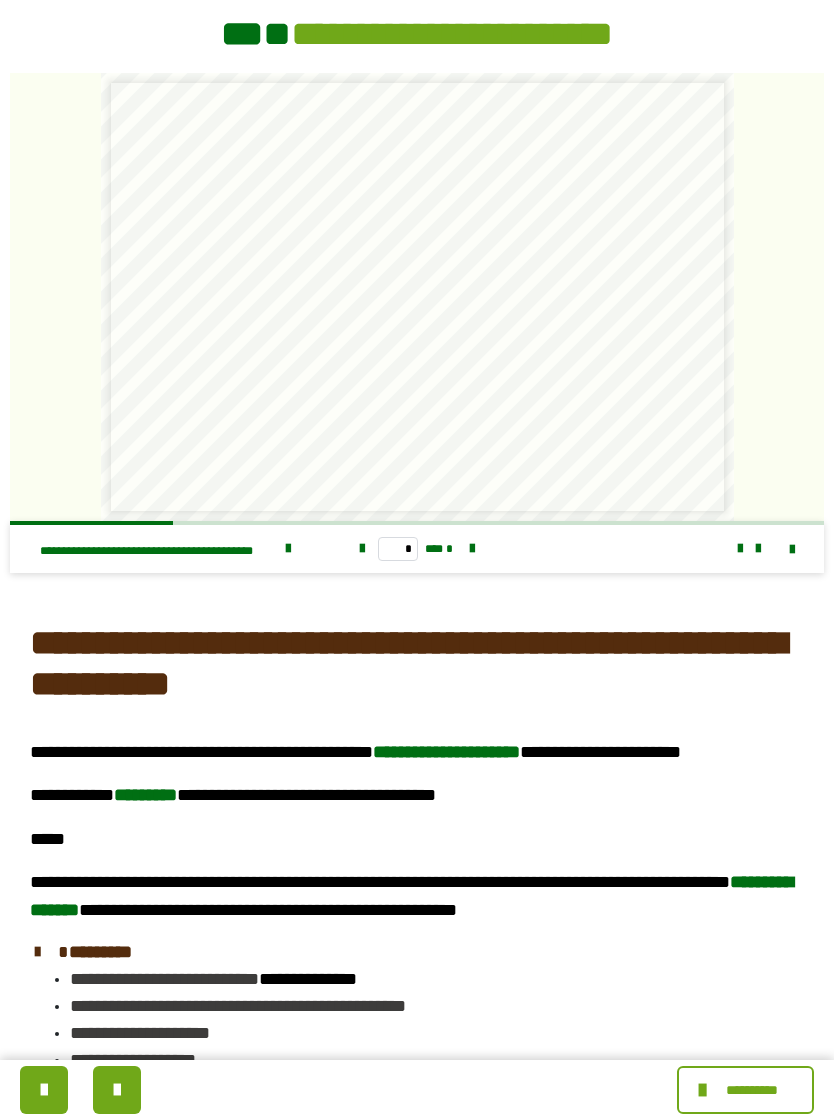 click at bounding box center (117, 1090) 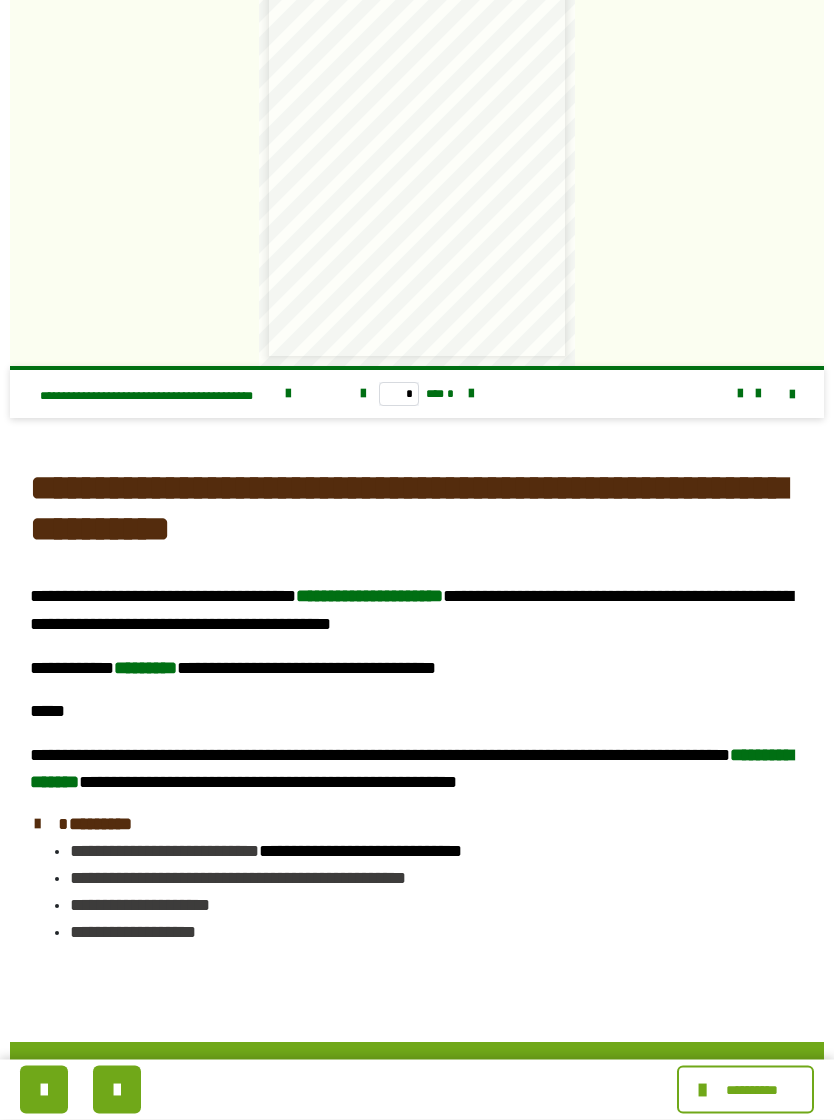 scroll, scrollTop: 4989, scrollLeft: 0, axis: vertical 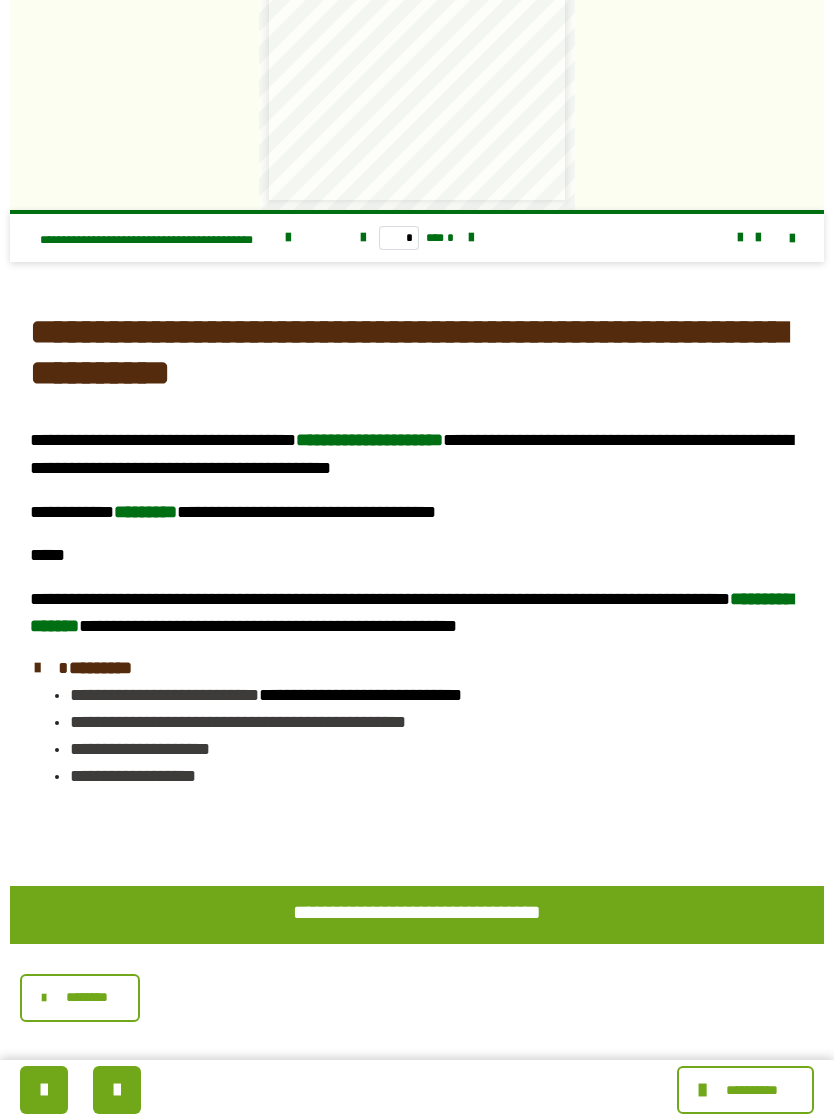 click at bounding box center (117, 1090) 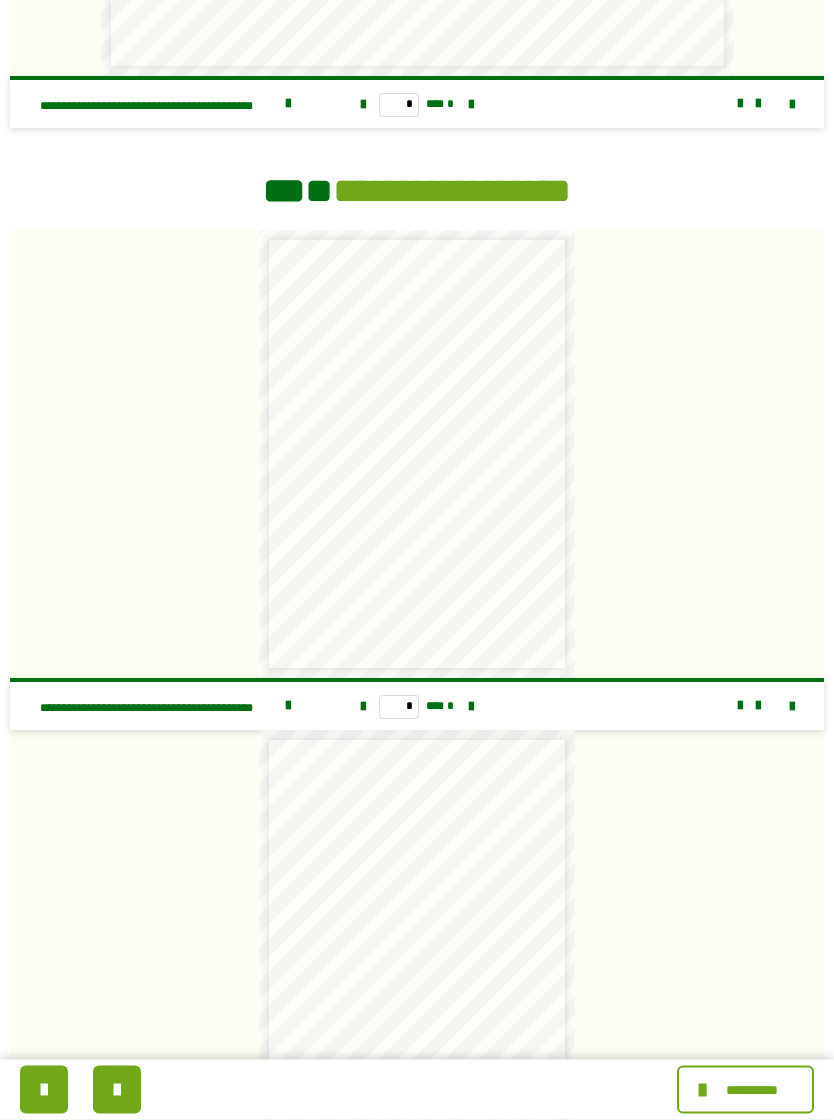 scroll, scrollTop: 5150, scrollLeft: 0, axis: vertical 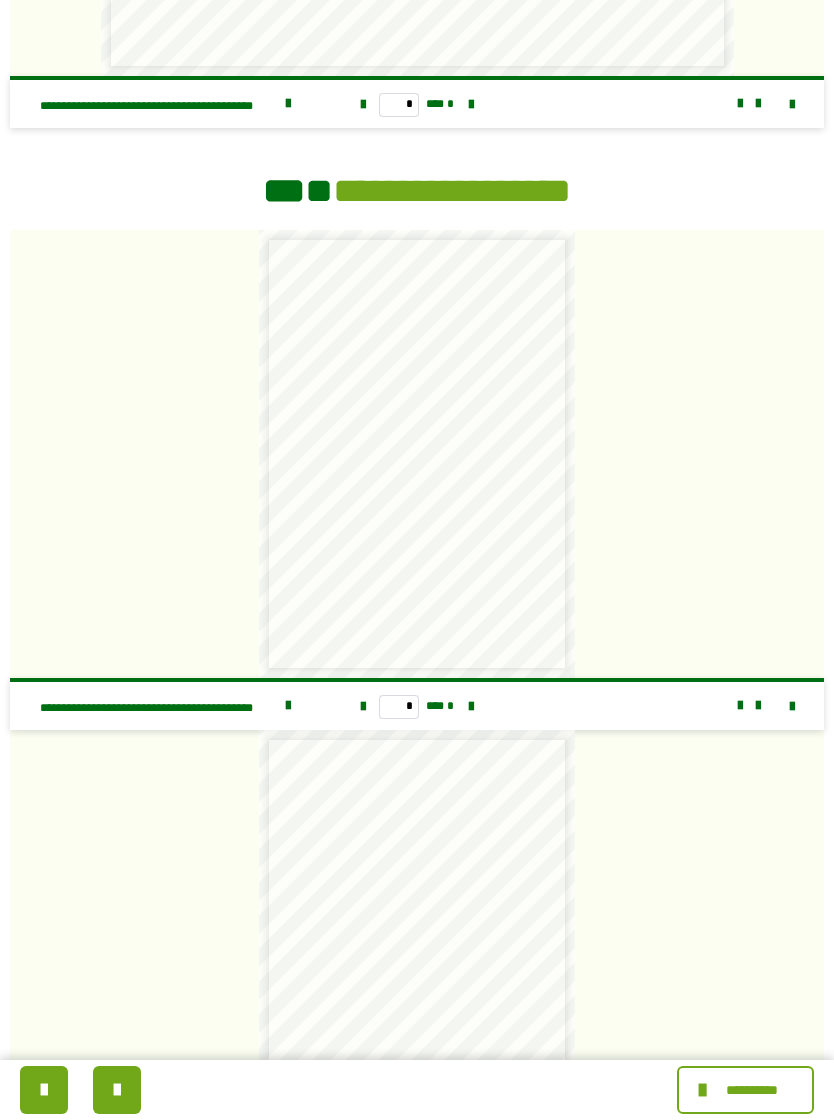 click at bounding box center [117, 1090] 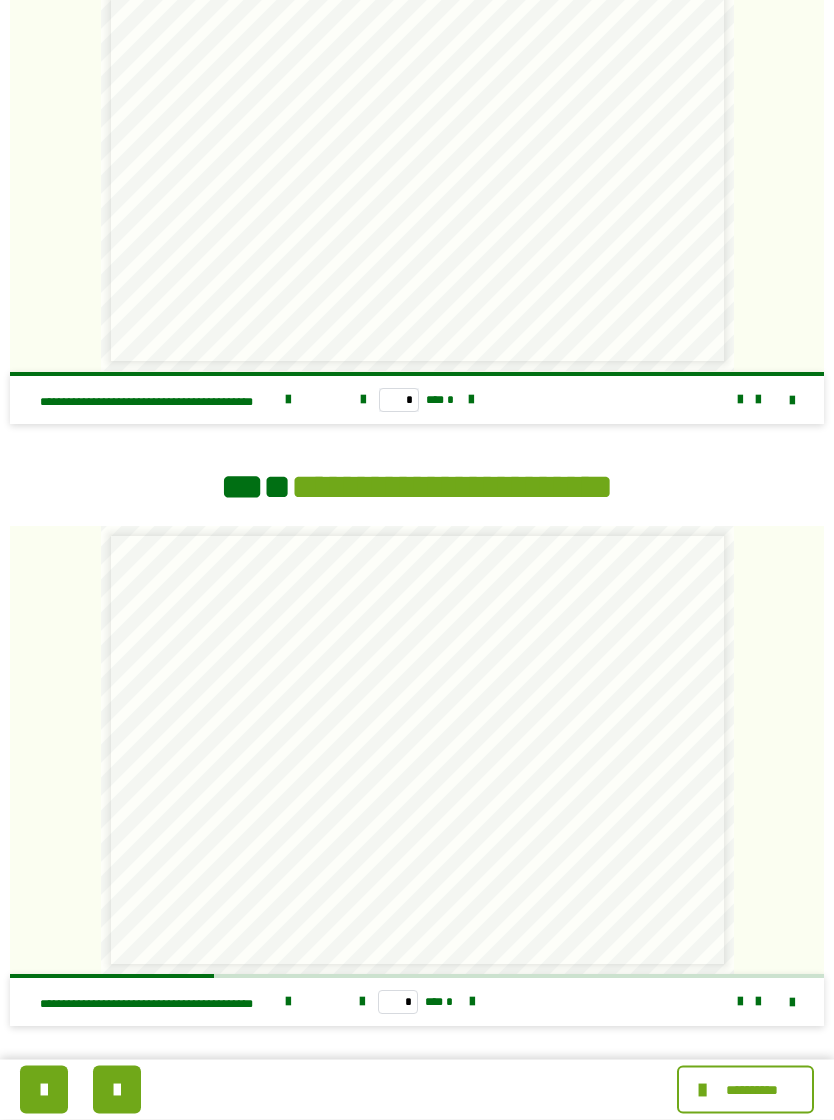 scroll, scrollTop: 4952, scrollLeft: 0, axis: vertical 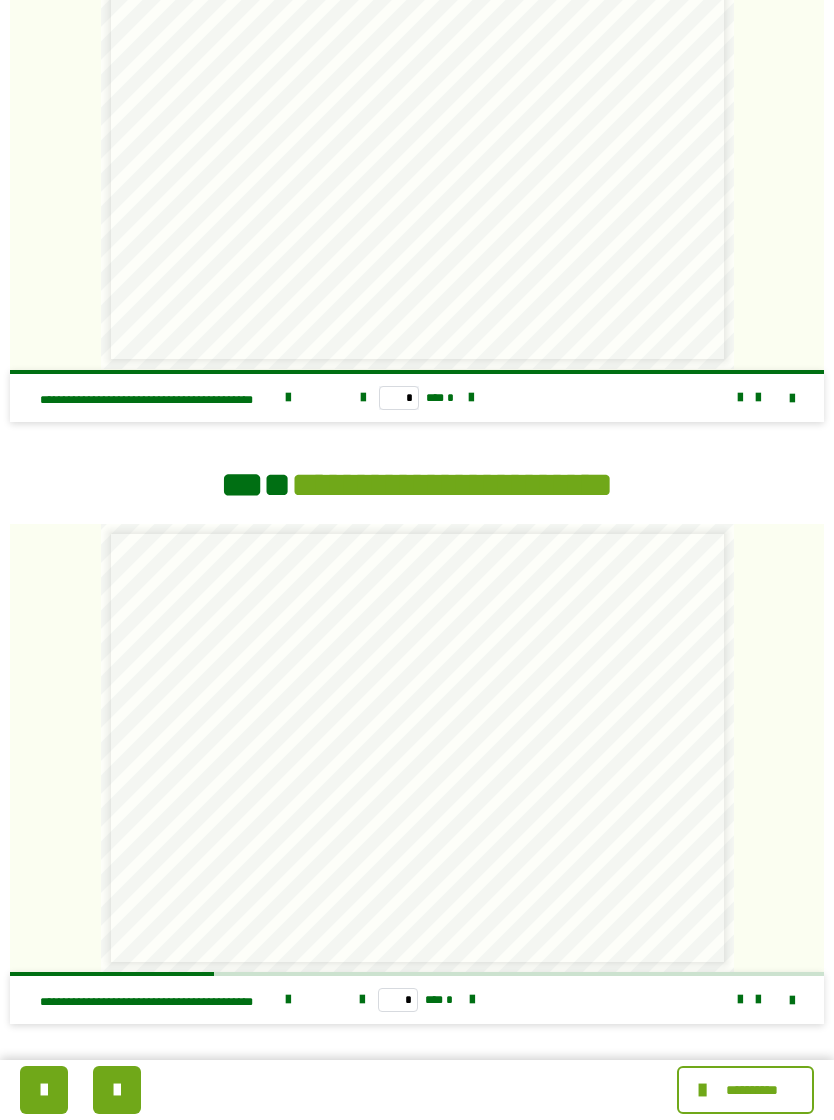 click at bounding box center (117, 1090) 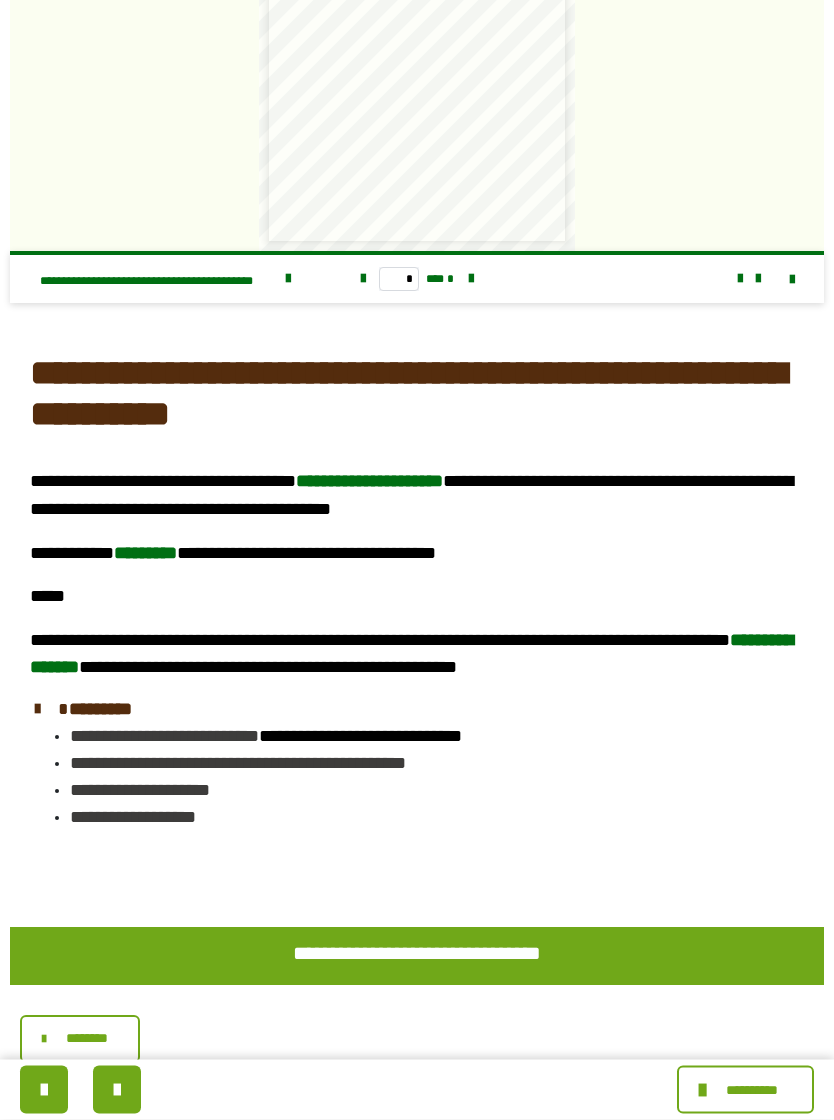 scroll, scrollTop: 4023, scrollLeft: 0, axis: vertical 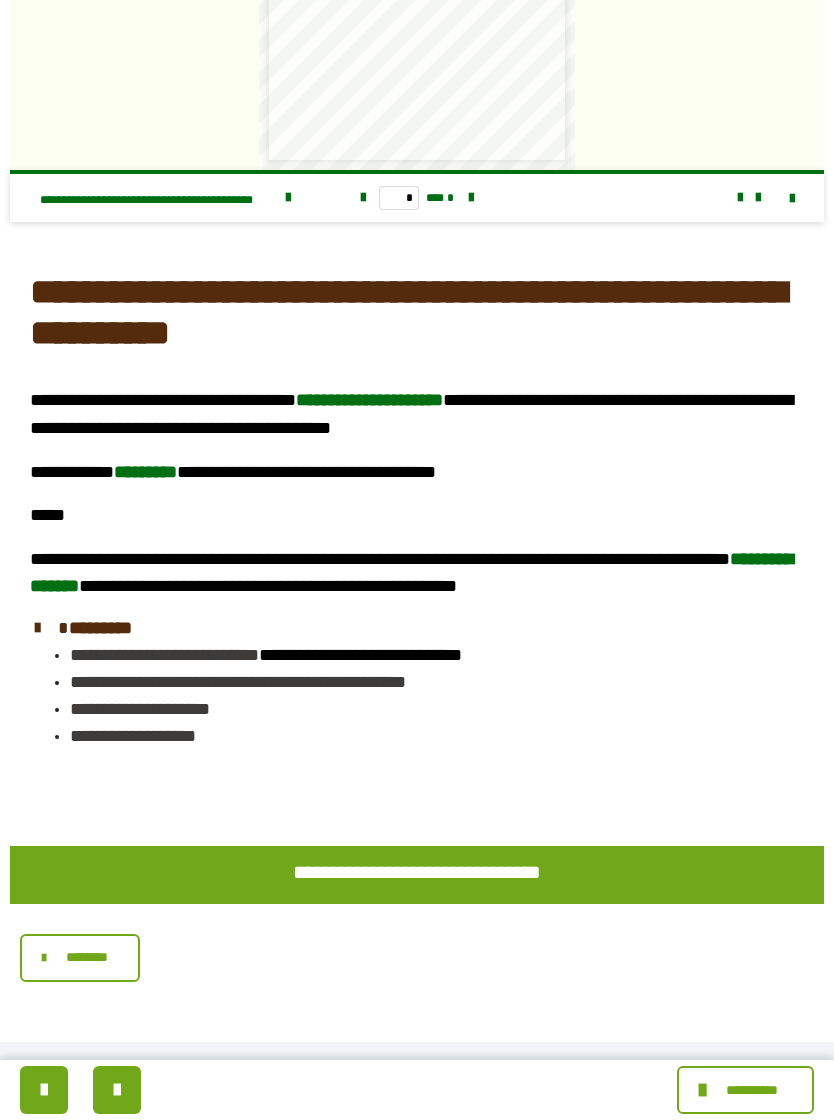 click at bounding box center (117, 1090) 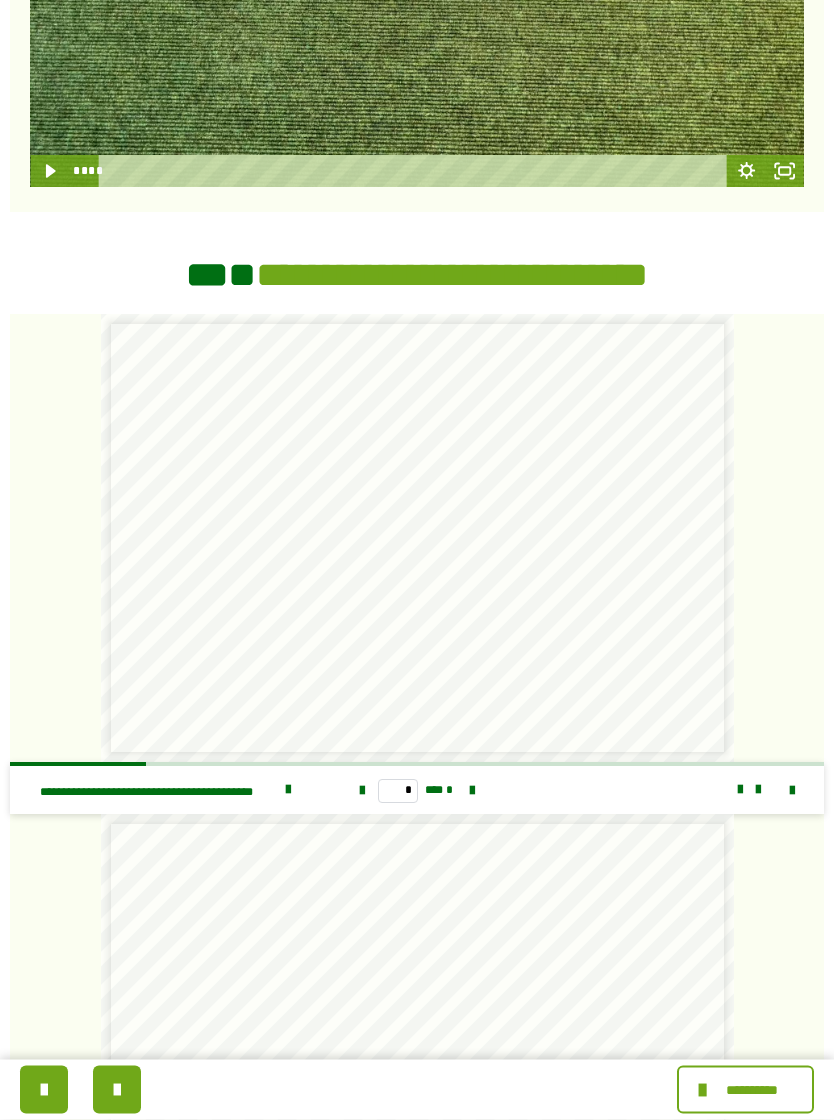 scroll, scrollTop: 2199, scrollLeft: 0, axis: vertical 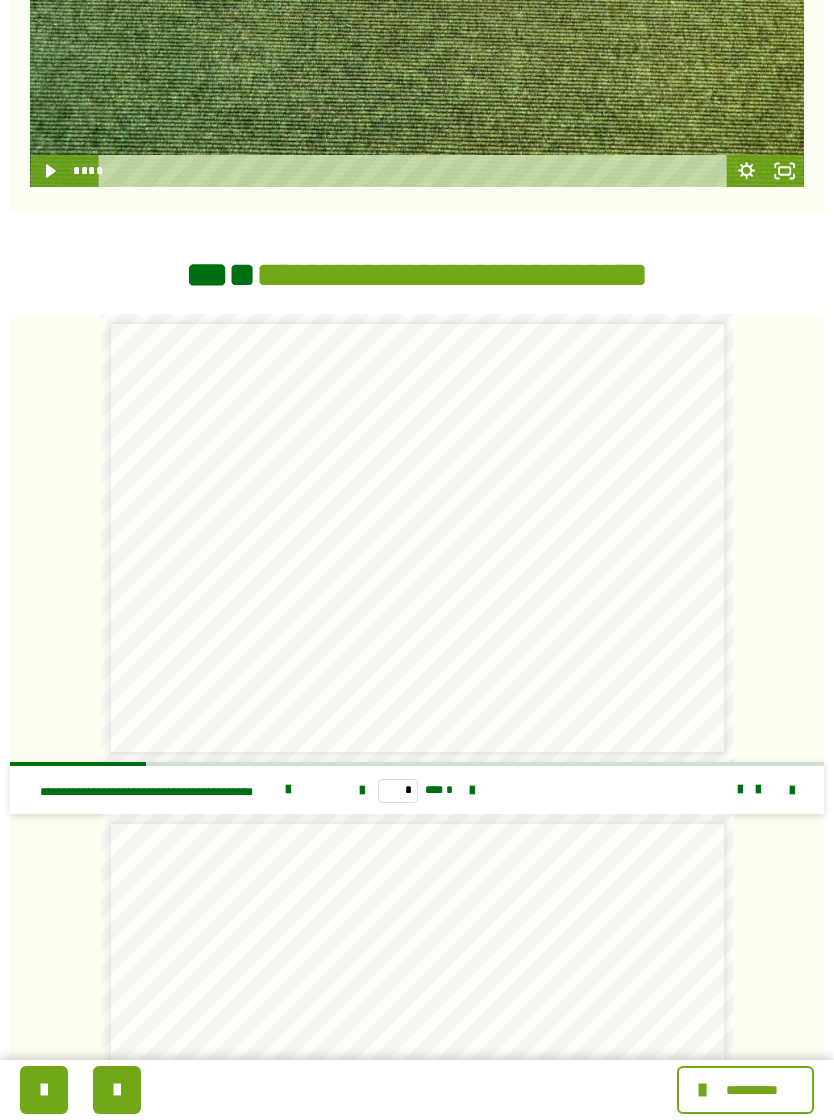 click on "**********" at bounding box center (417, 538) 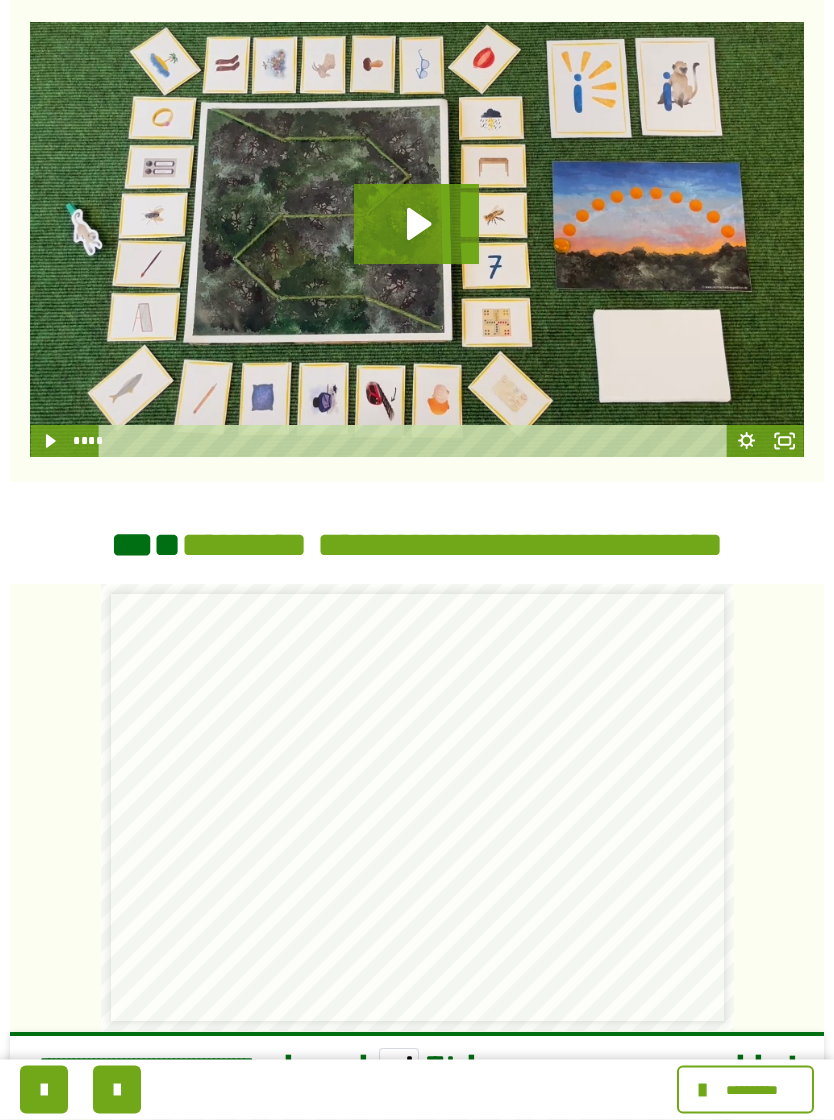 scroll, scrollTop: 4194, scrollLeft: 0, axis: vertical 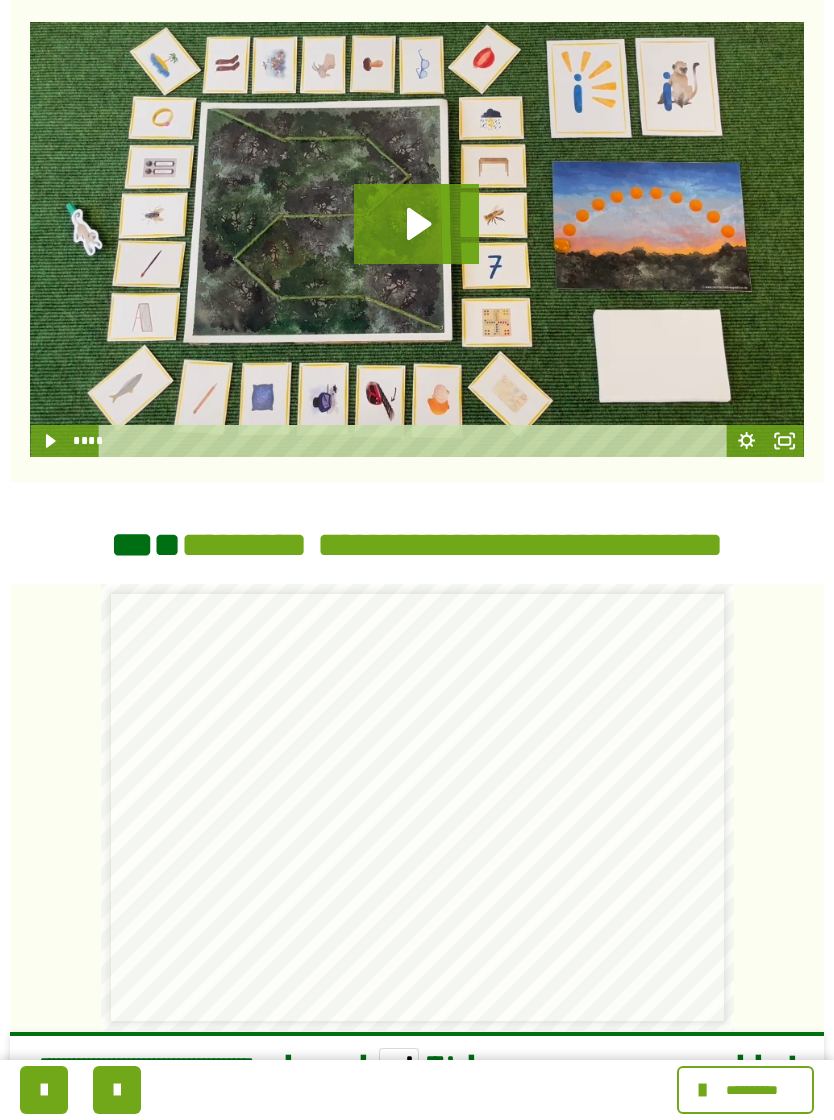 click at bounding box center [117, 1090] 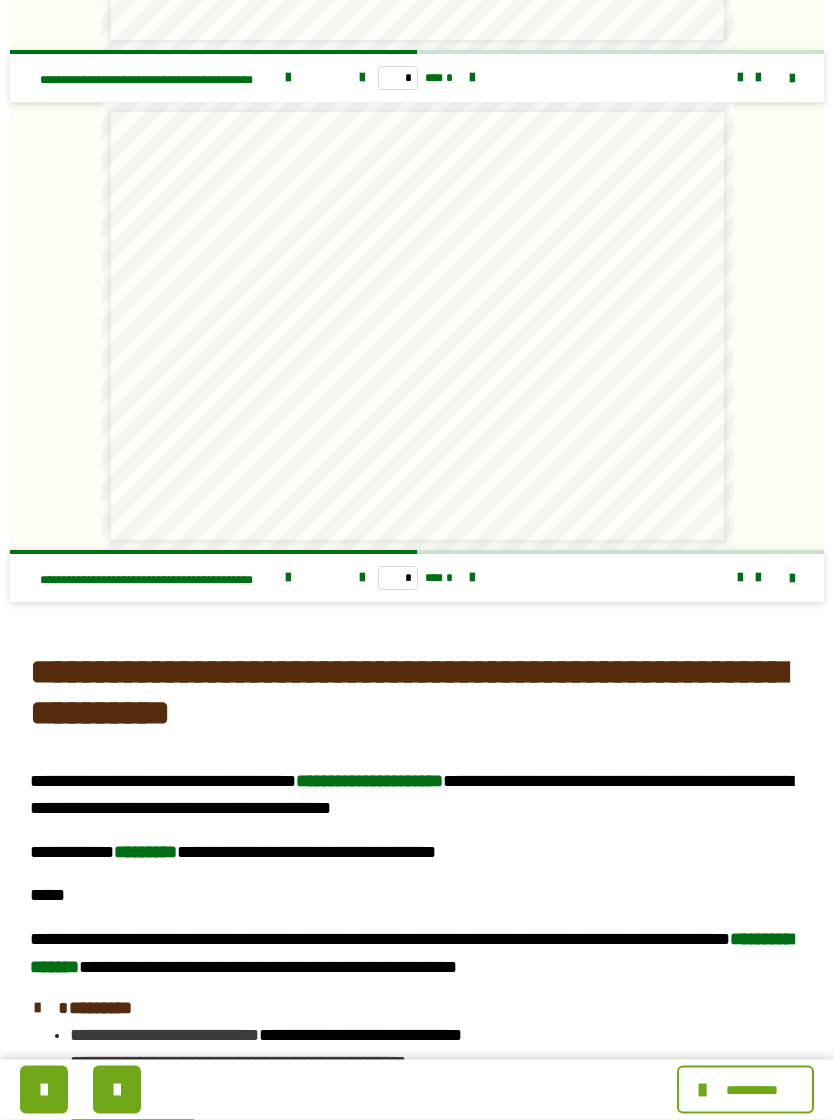 scroll, scrollTop: 4821, scrollLeft: 0, axis: vertical 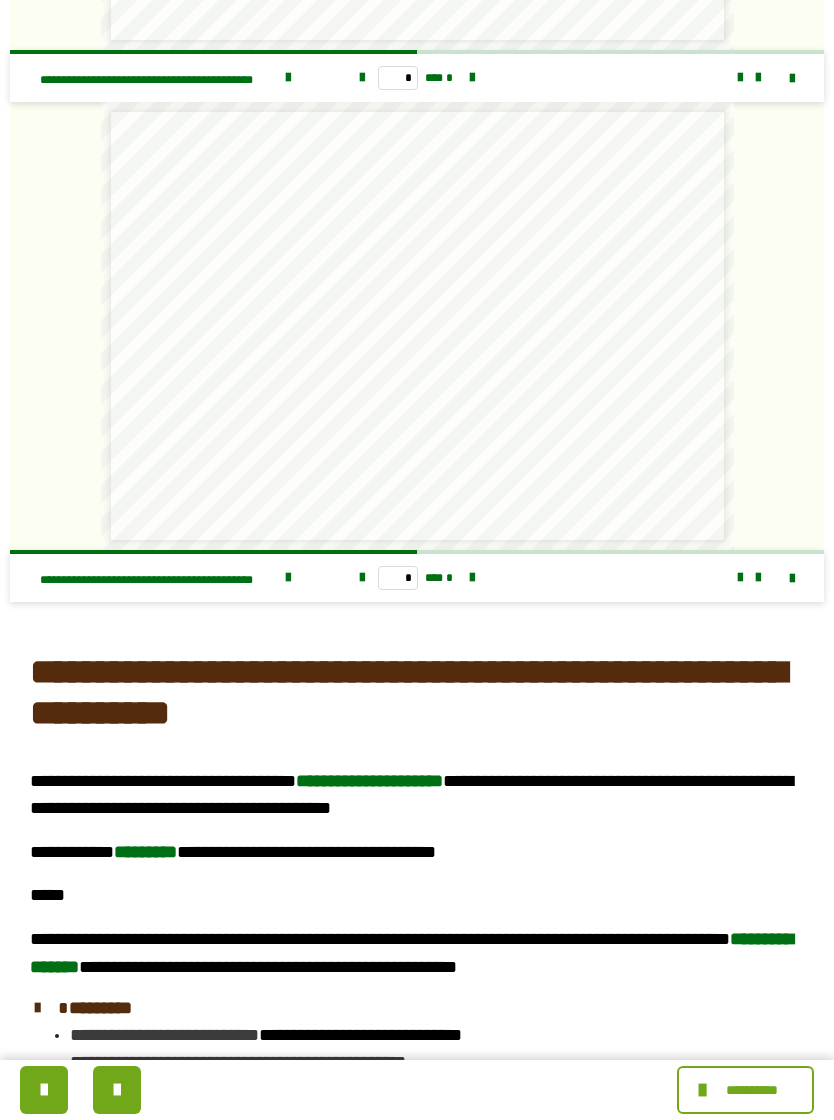 click at bounding box center [117, 1090] 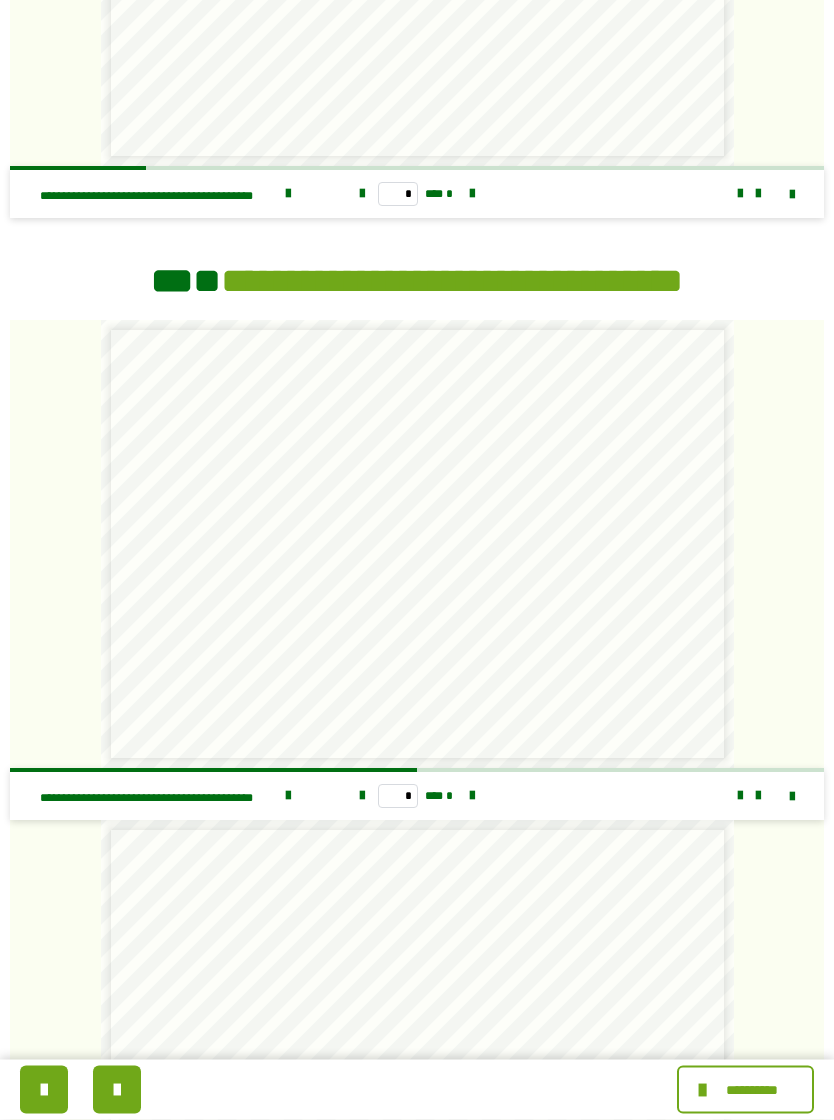 scroll, scrollTop: 5478, scrollLeft: 0, axis: vertical 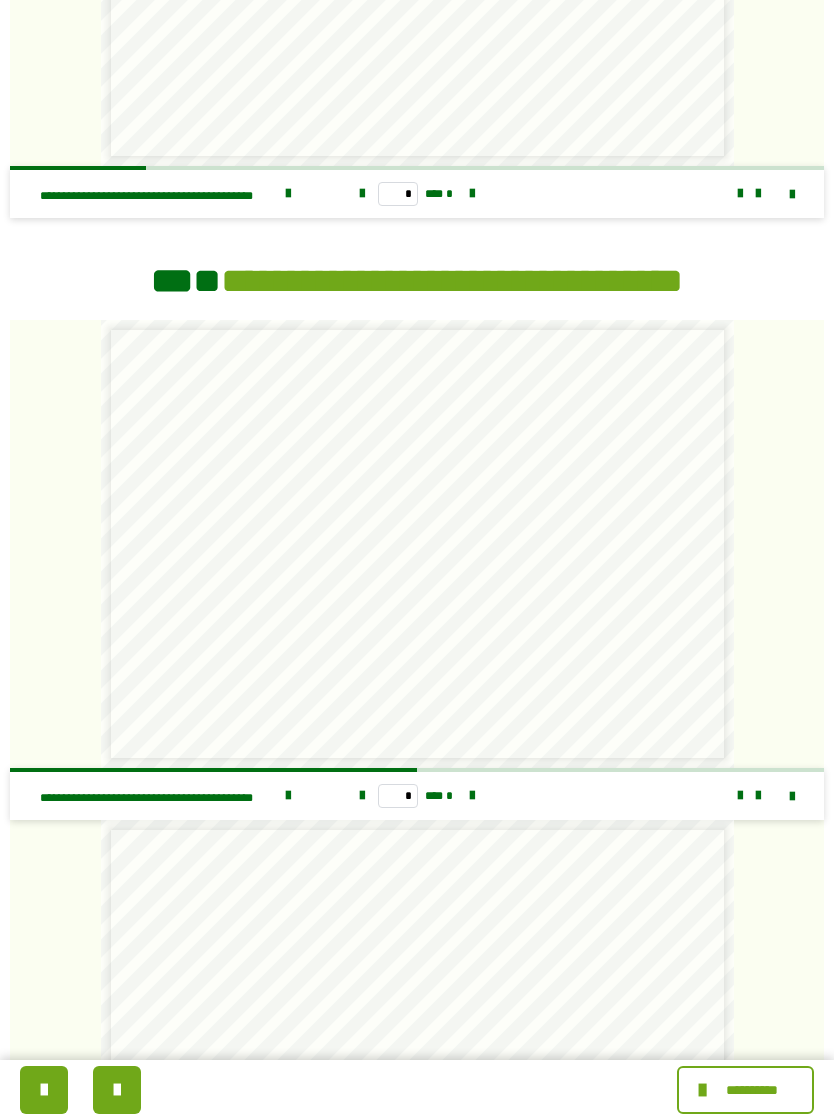 click at bounding box center (117, 1090) 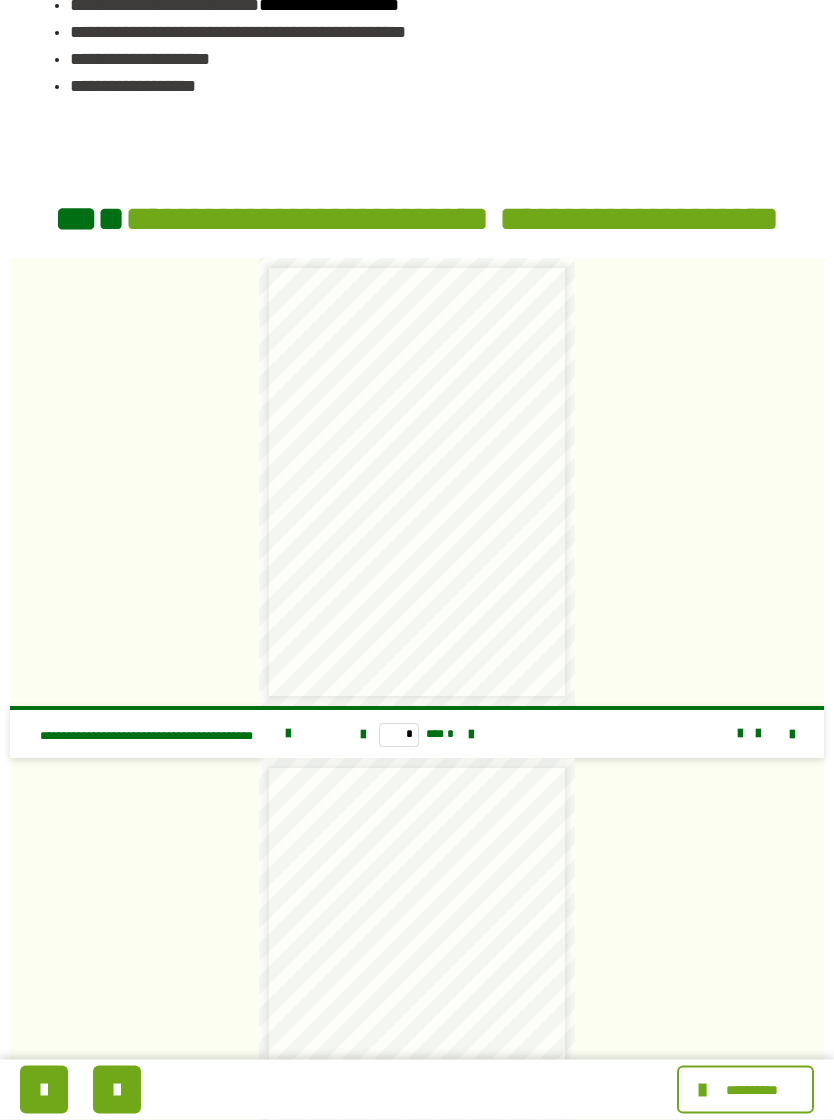 scroll, scrollTop: 6767, scrollLeft: 0, axis: vertical 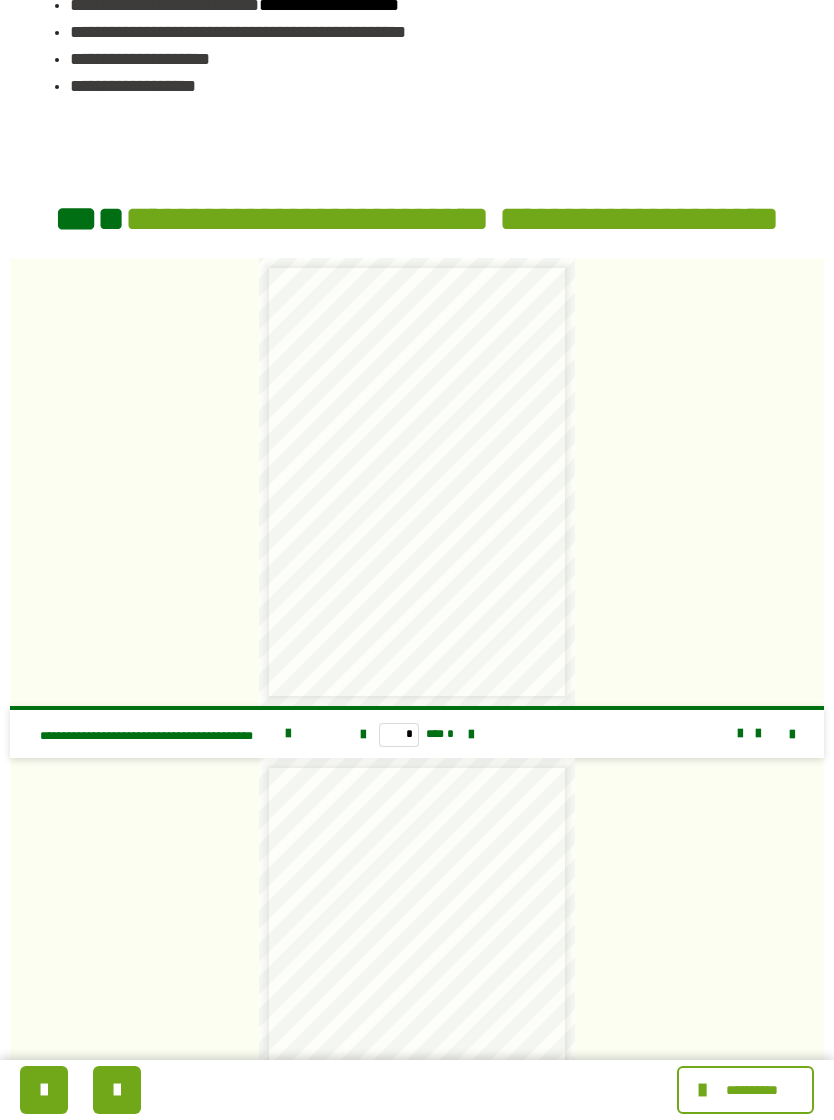 click at bounding box center (117, 1090) 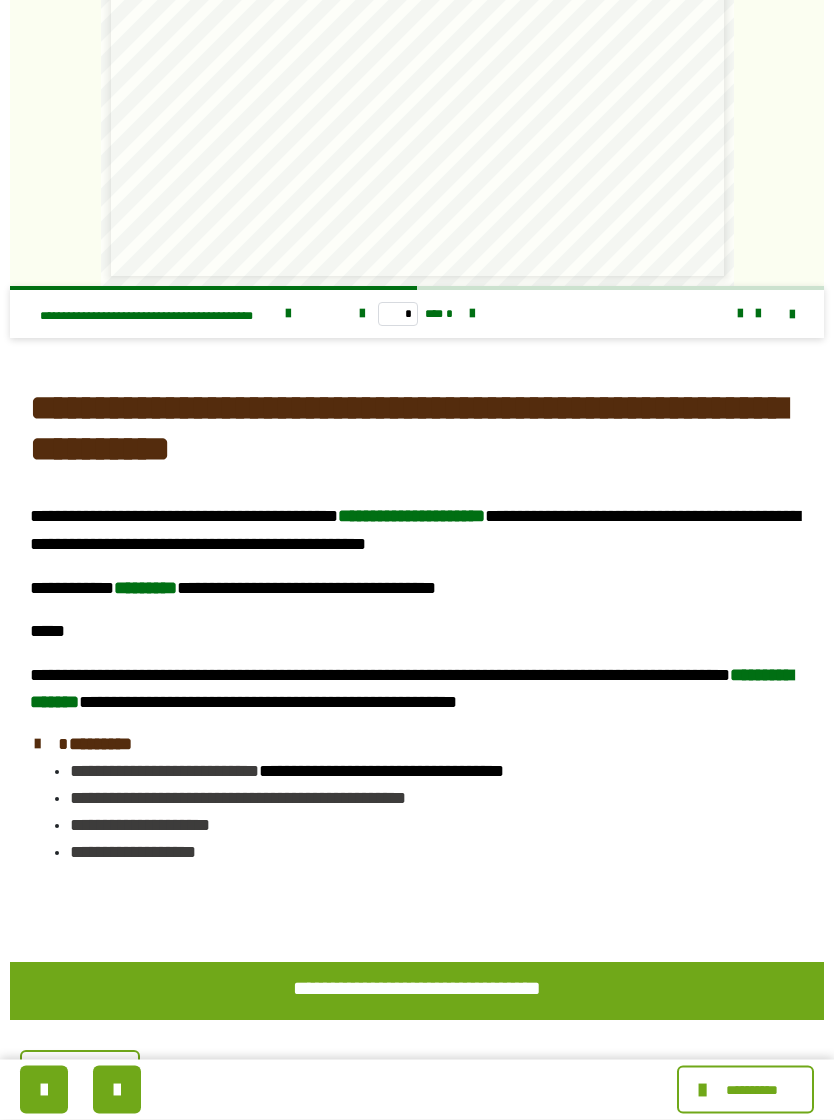scroll, scrollTop: 4333, scrollLeft: 0, axis: vertical 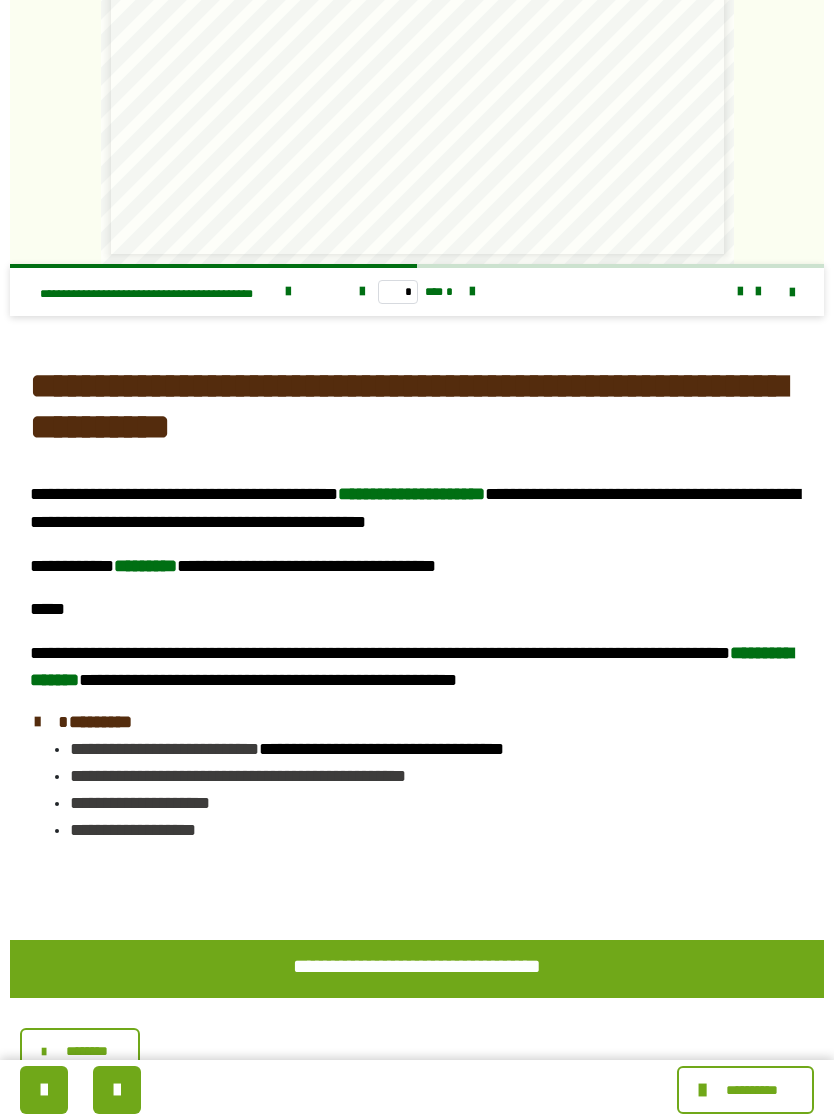 click at bounding box center (117, 1090) 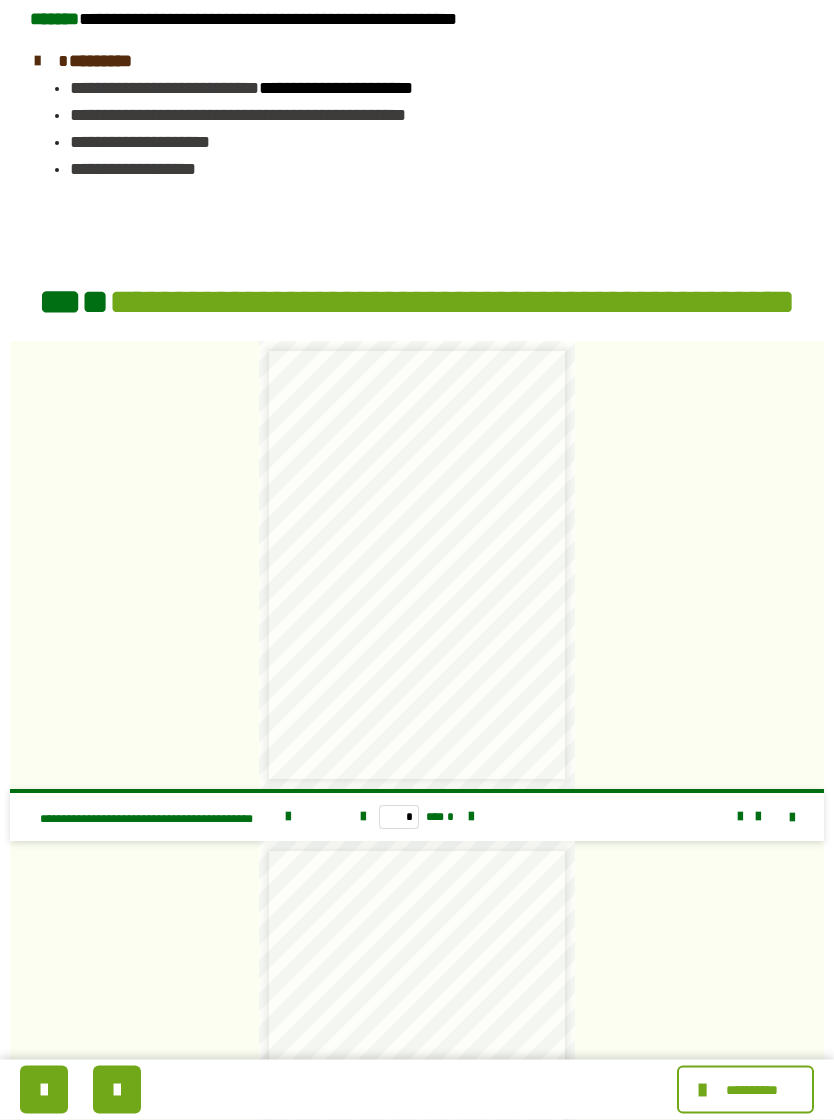 scroll, scrollTop: 6158, scrollLeft: 0, axis: vertical 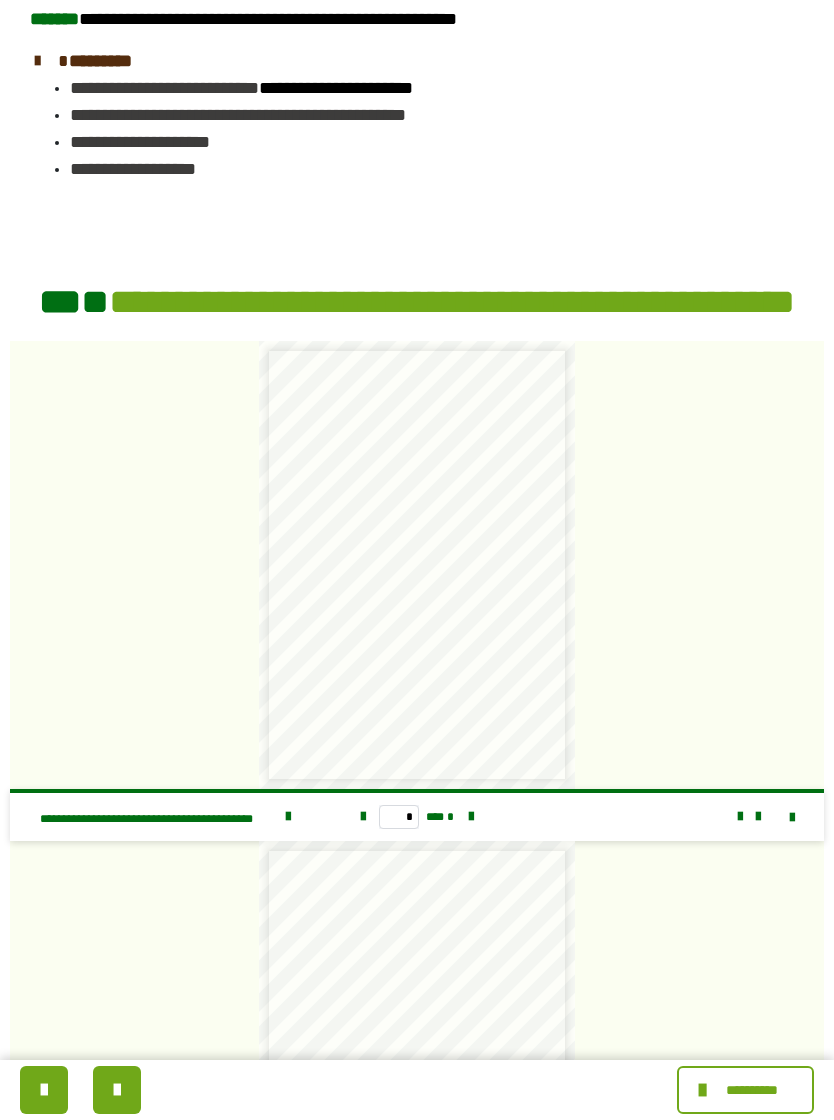 click at bounding box center (117, 1090) 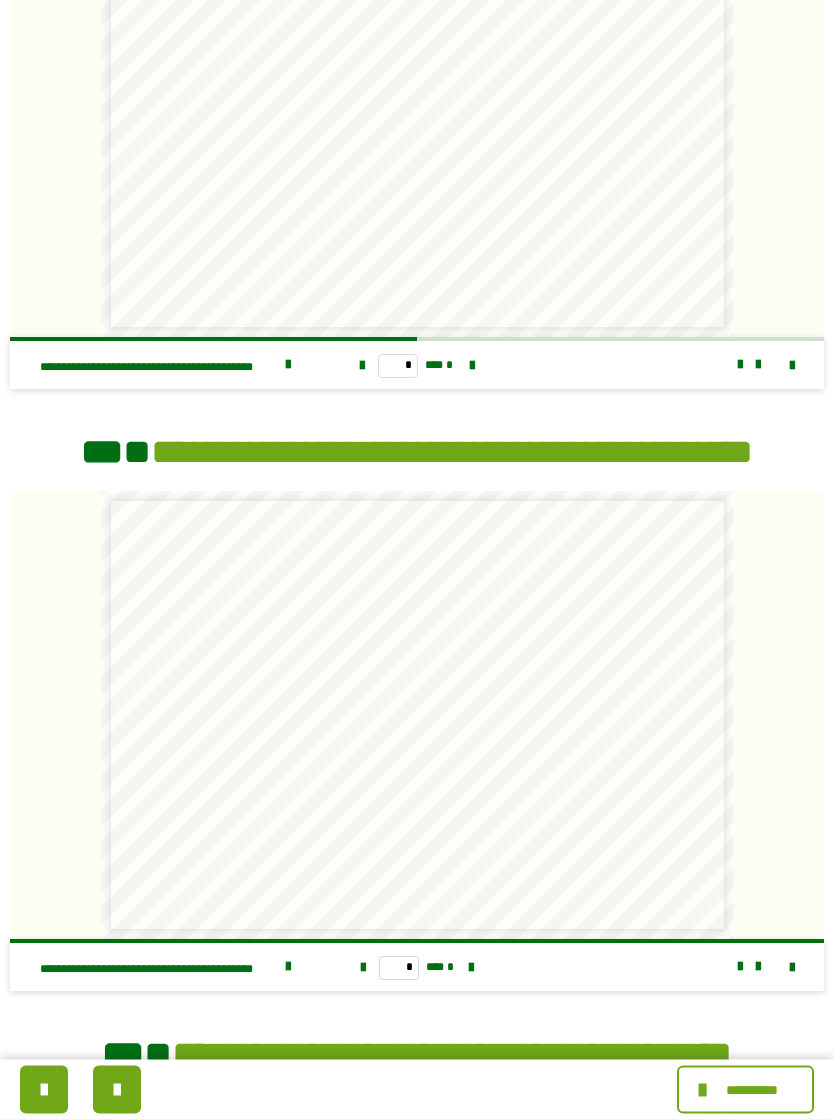scroll, scrollTop: 6334, scrollLeft: 0, axis: vertical 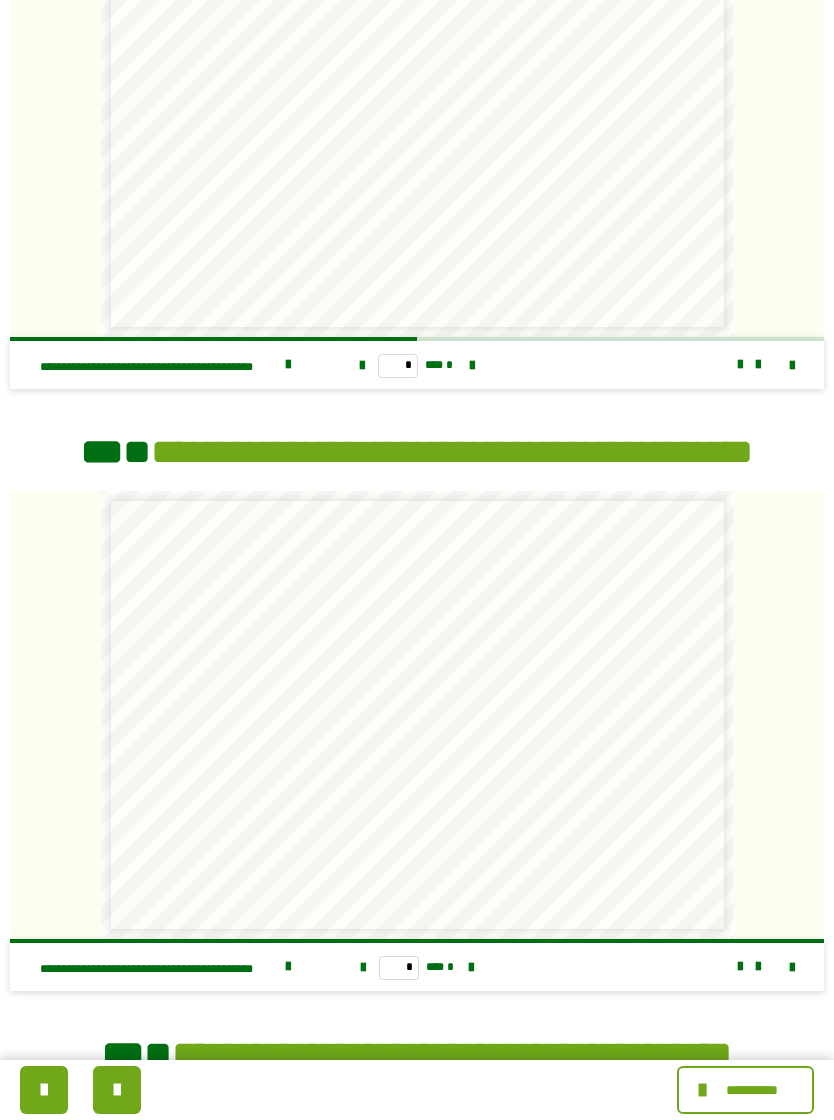 click at bounding box center (117, 1090) 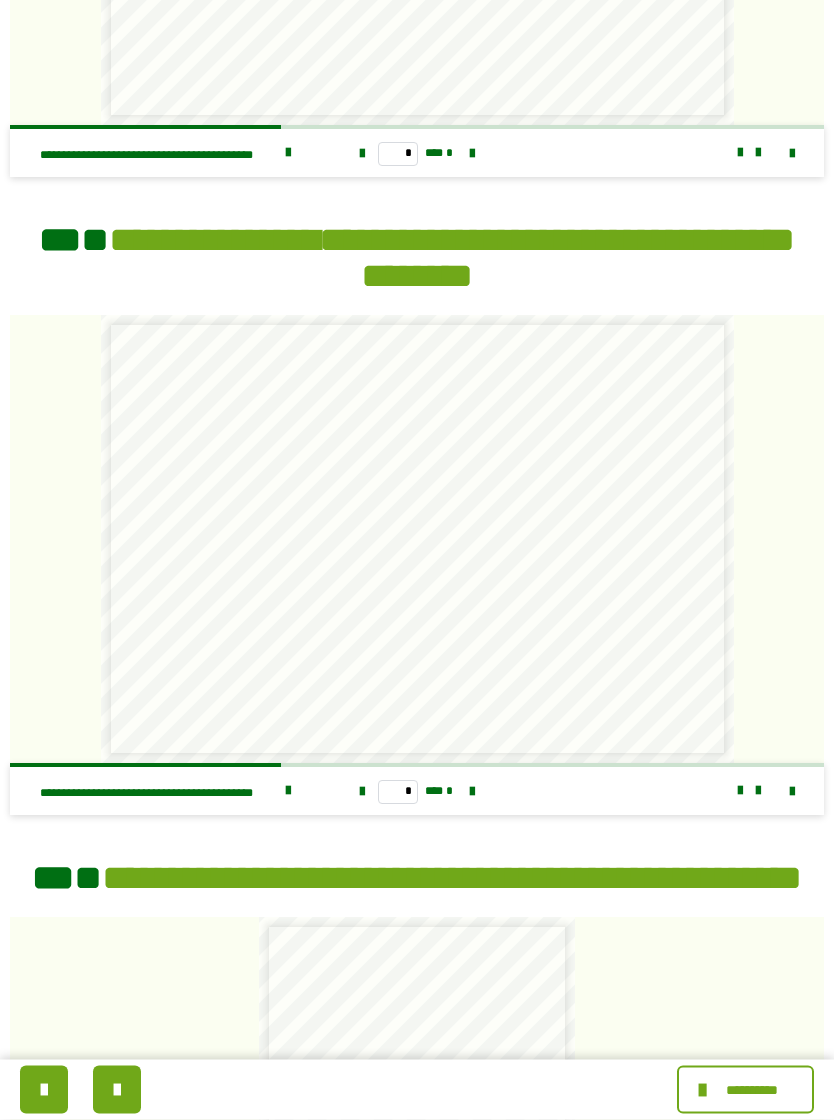 scroll, scrollTop: 2891, scrollLeft: 0, axis: vertical 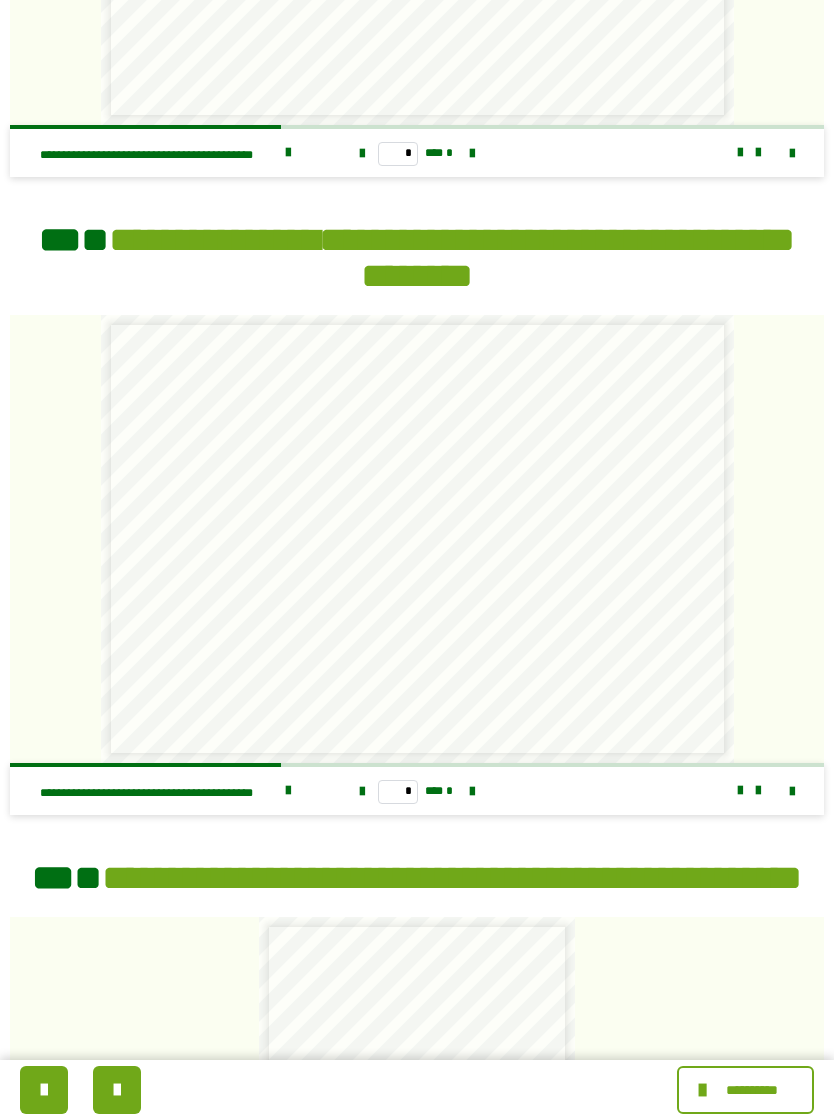 click on "**********" at bounding box center (417, 539) 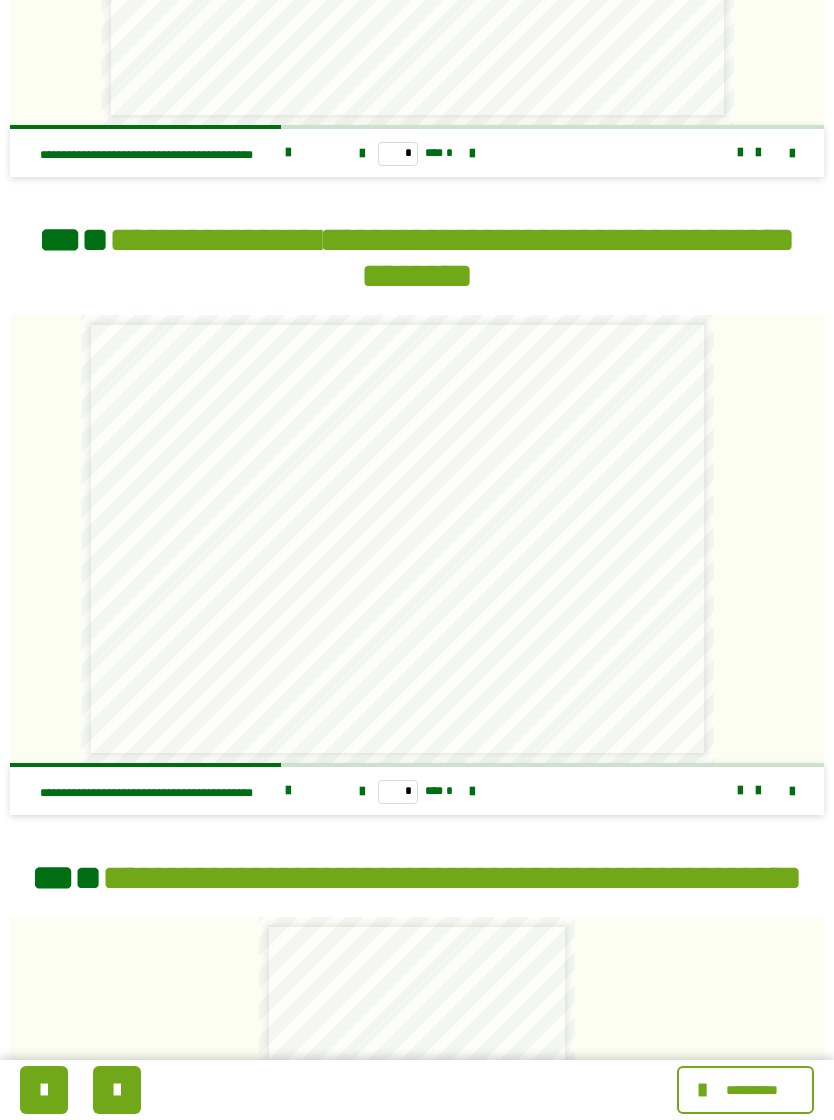 scroll, scrollTop: 0, scrollLeft: 21, axis: horizontal 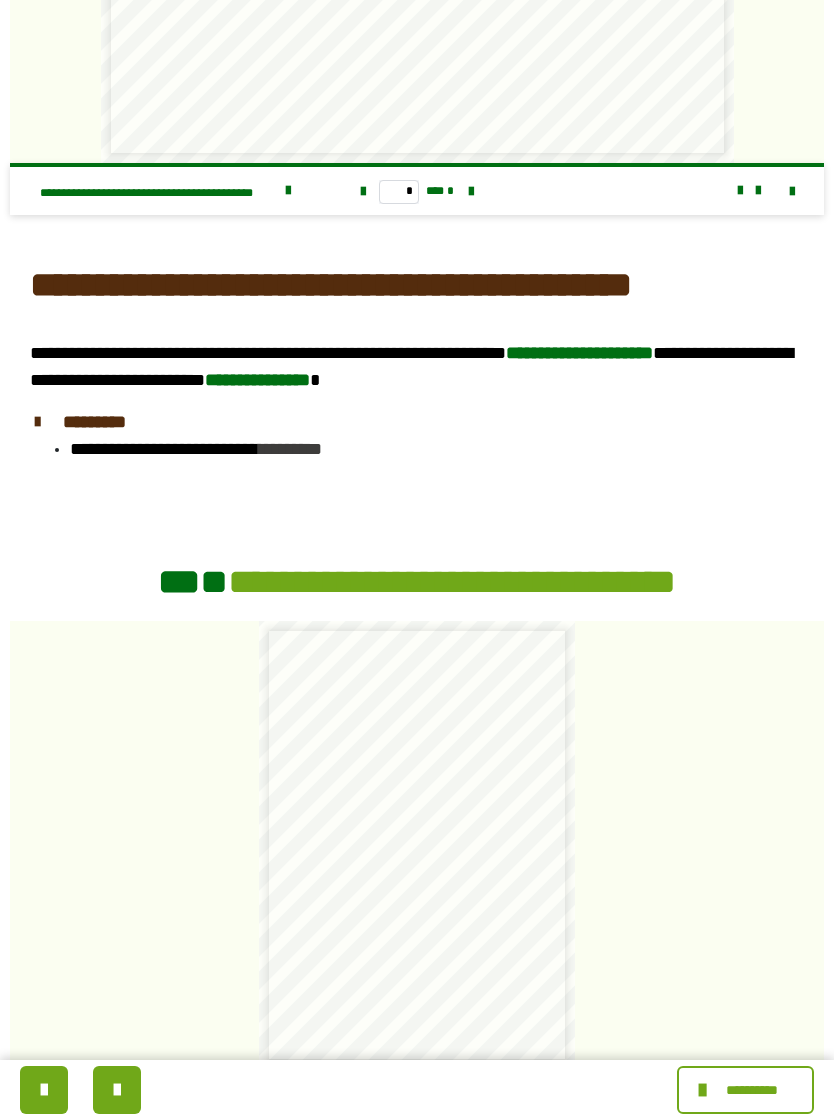 click at bounding box center (117, 1090) 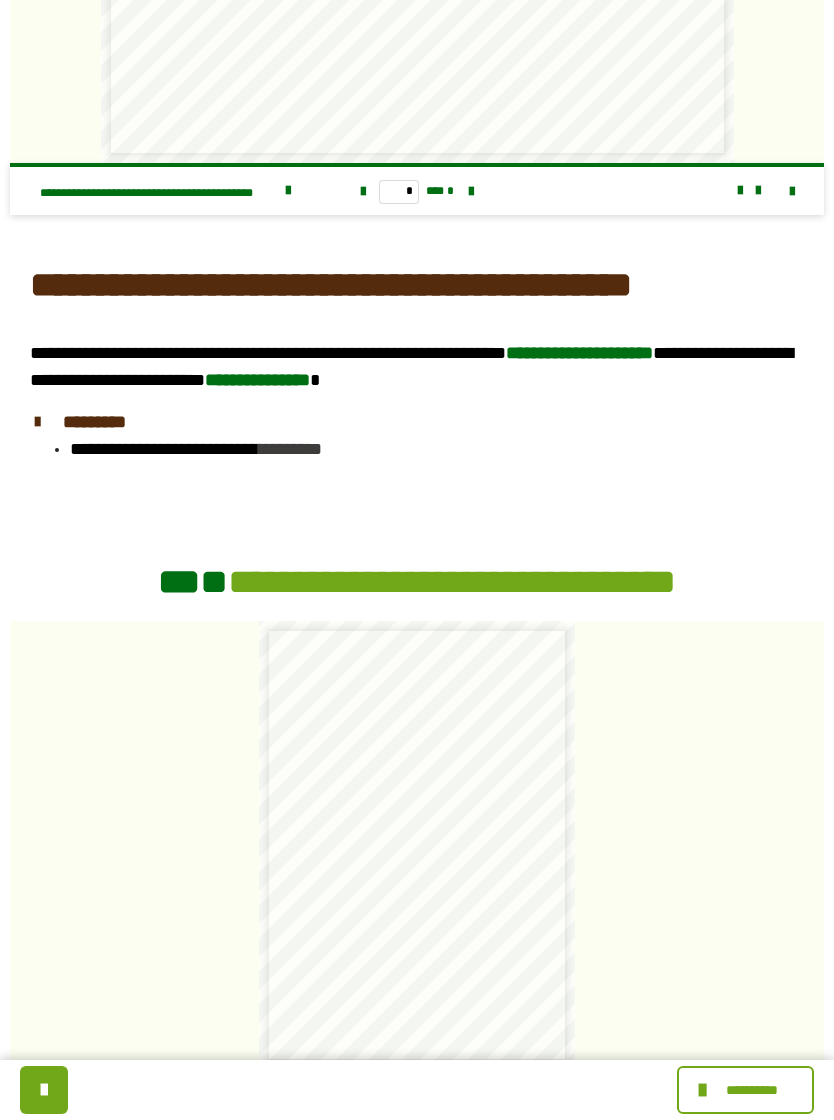 scroll, scrollTop: 0, scrollLeft: 0, axis: both 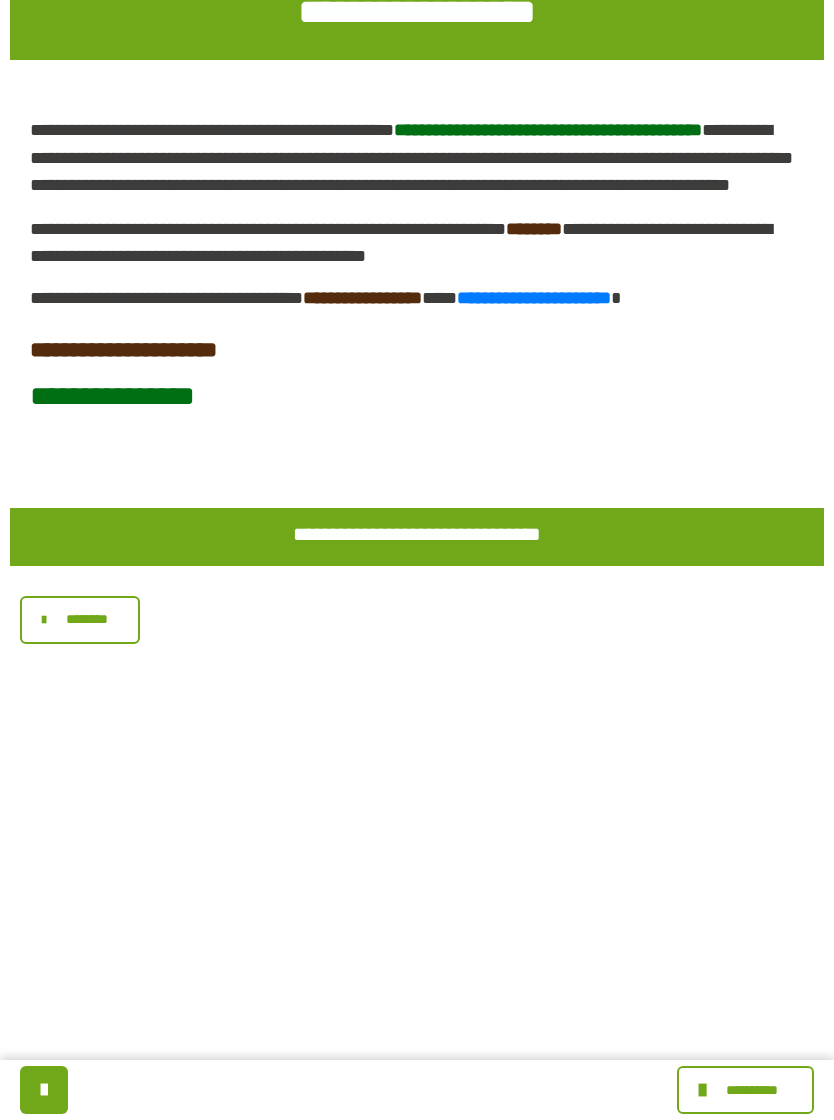 click at bounding box center [49, 620] 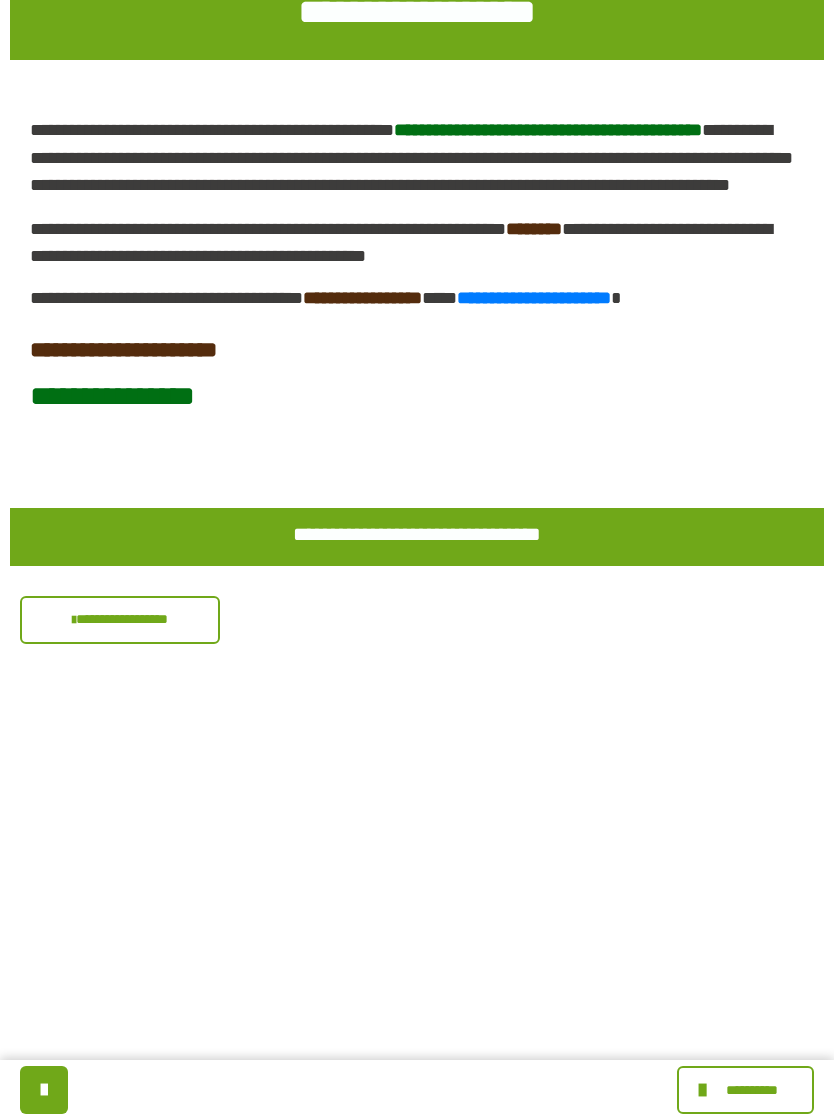 click at bounding box center (44, 1090) 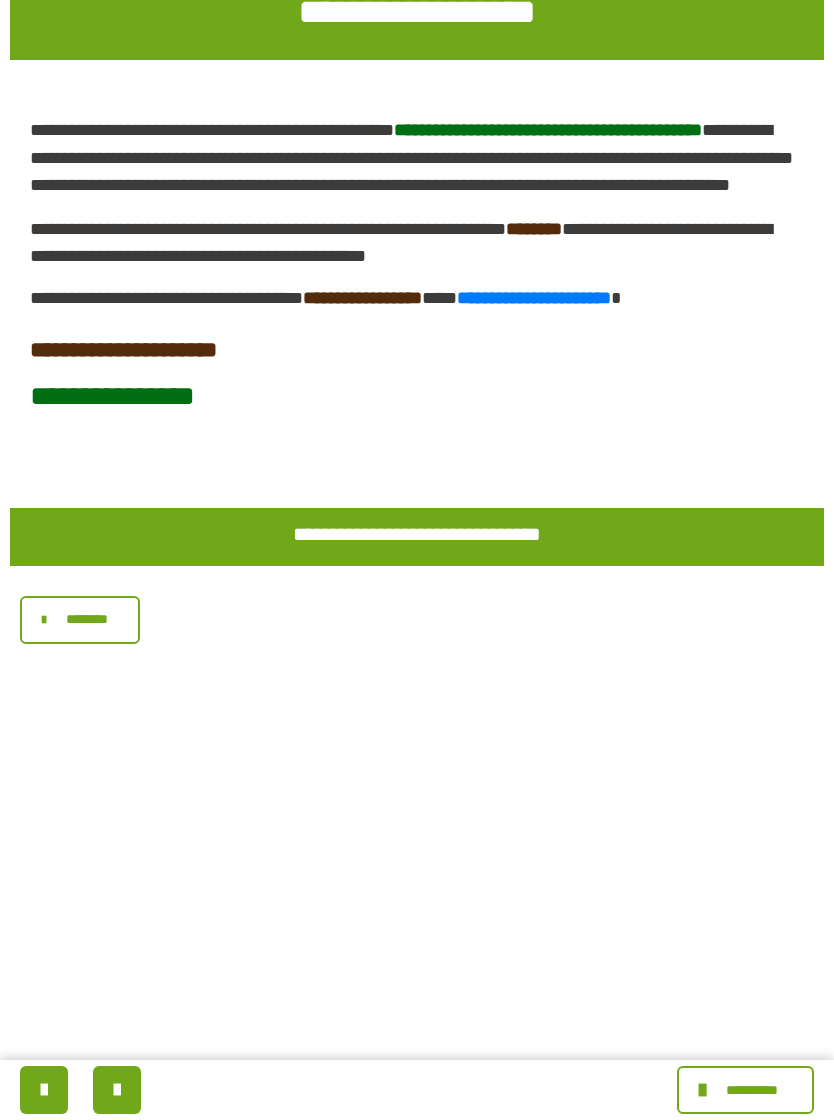 scroll, scrollTop: 0, scrollLeft: 0, axis: both 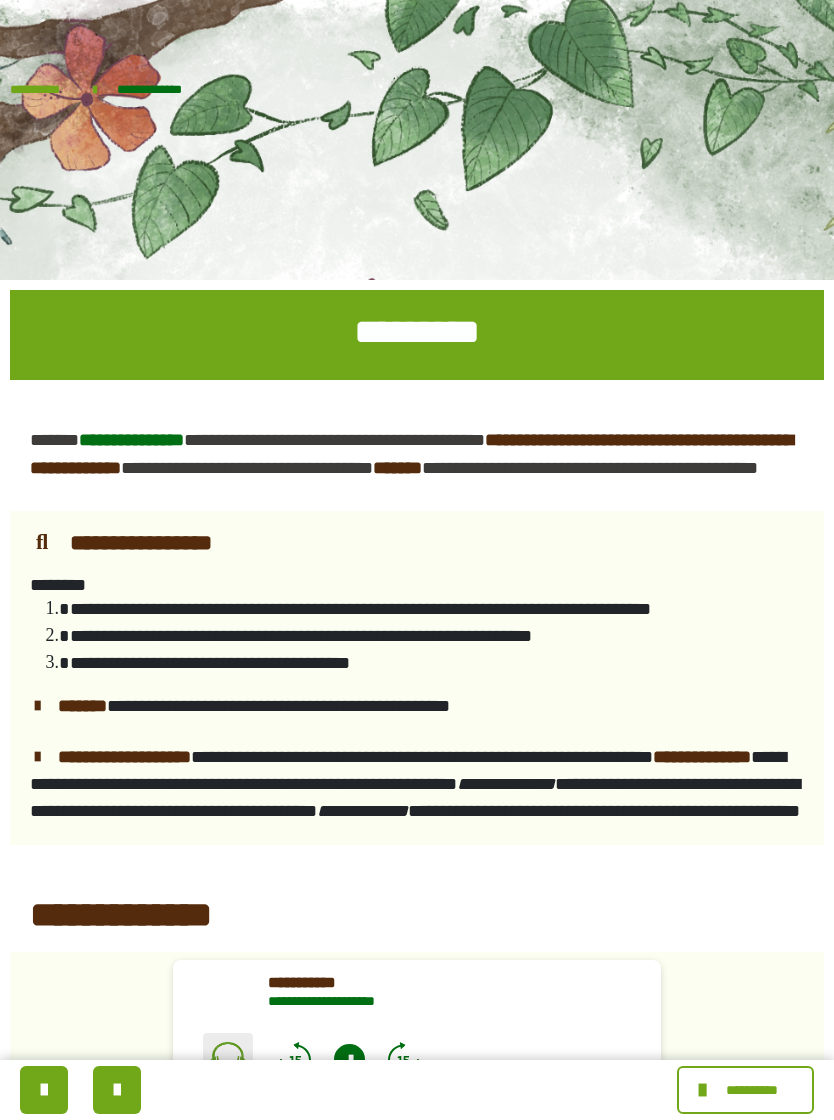 click on "**********" at bounding box center (157, 89) 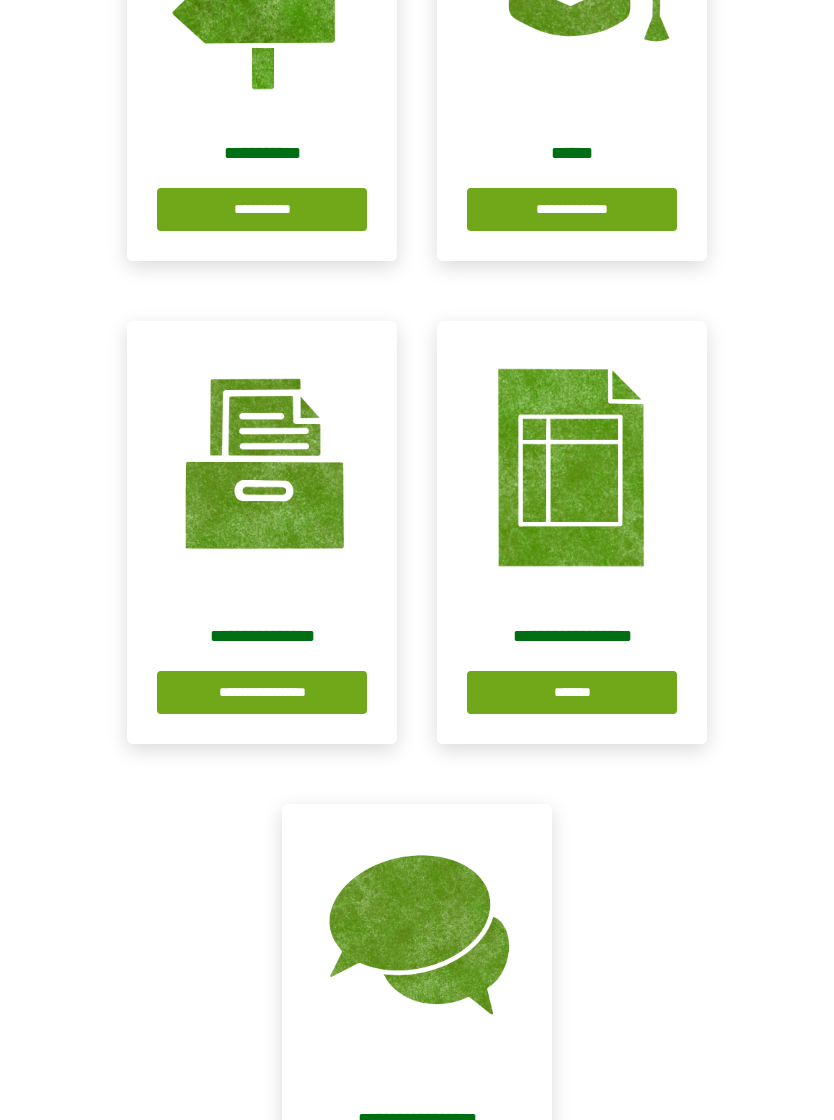 scroll, scrollTop: 551, scrollLeft: 0, axis: vertical 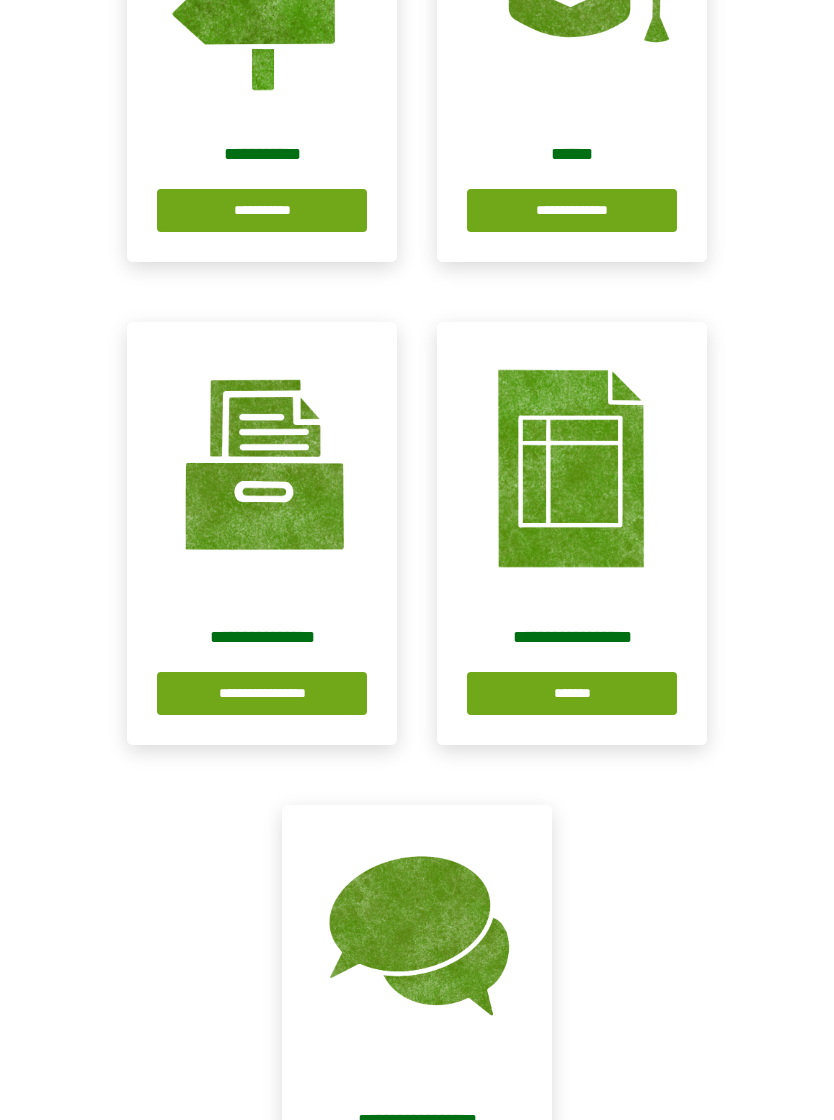 click at bounding box center [262, 457] 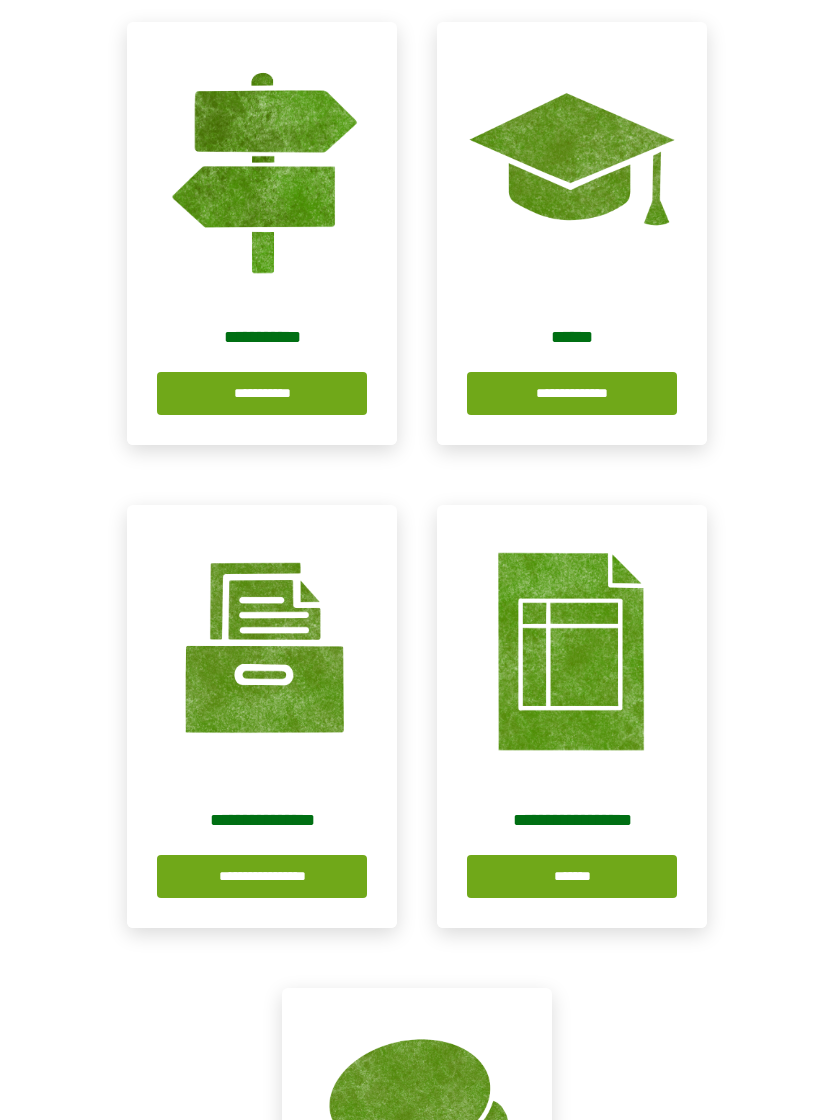 scroll, scrollTop: 364, scrollLeft: 0, axis: vertical 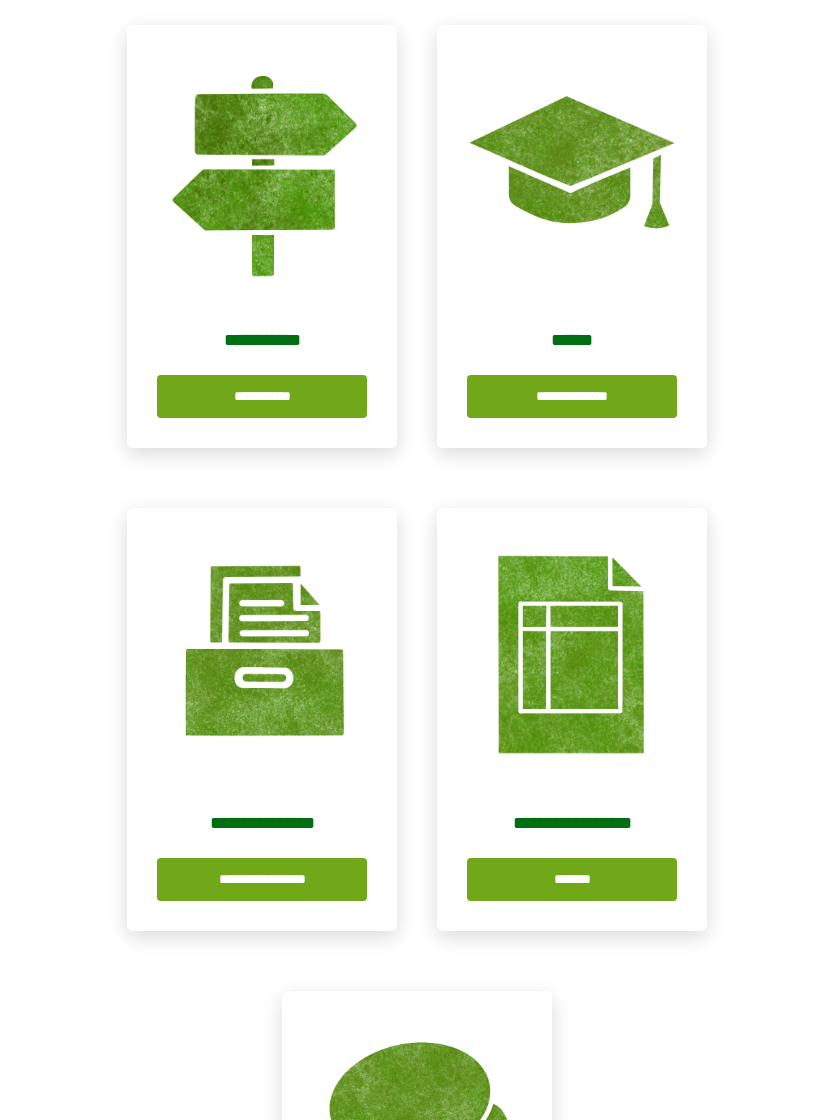 click at bounding box center (262, 644) 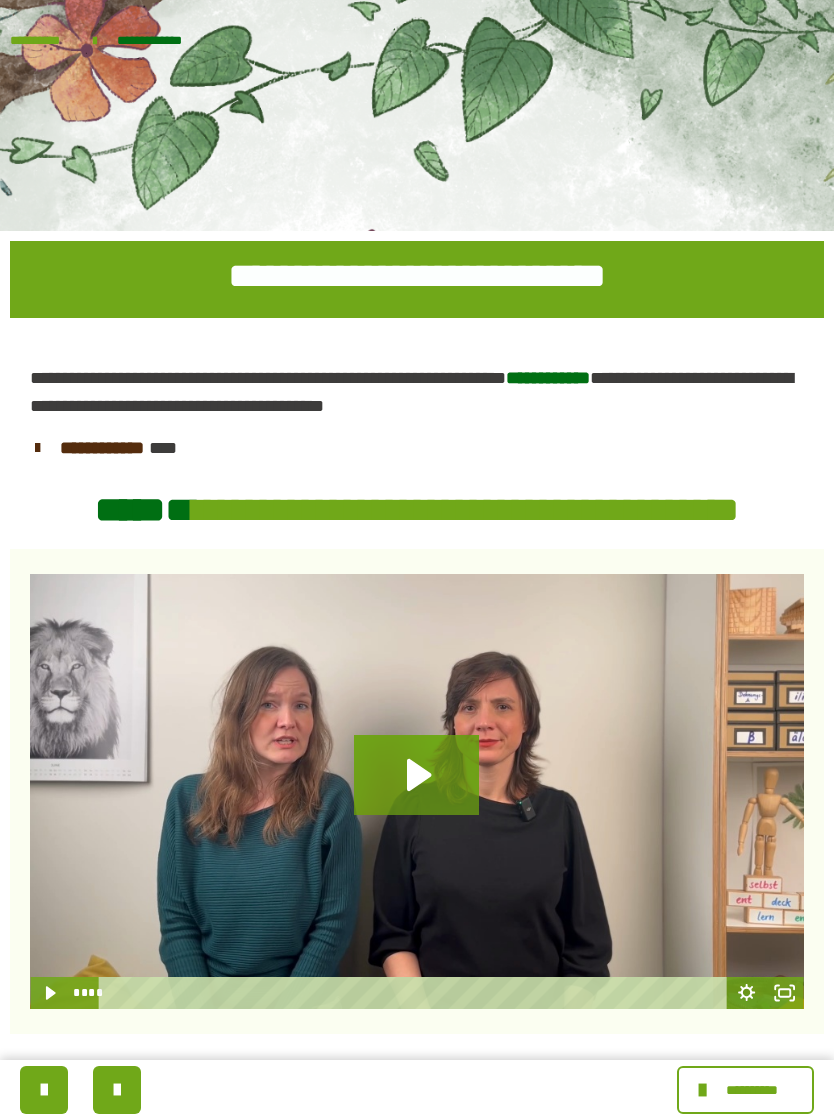 scroll, scrollTop: 0, scrollLeft: 0, axis: both 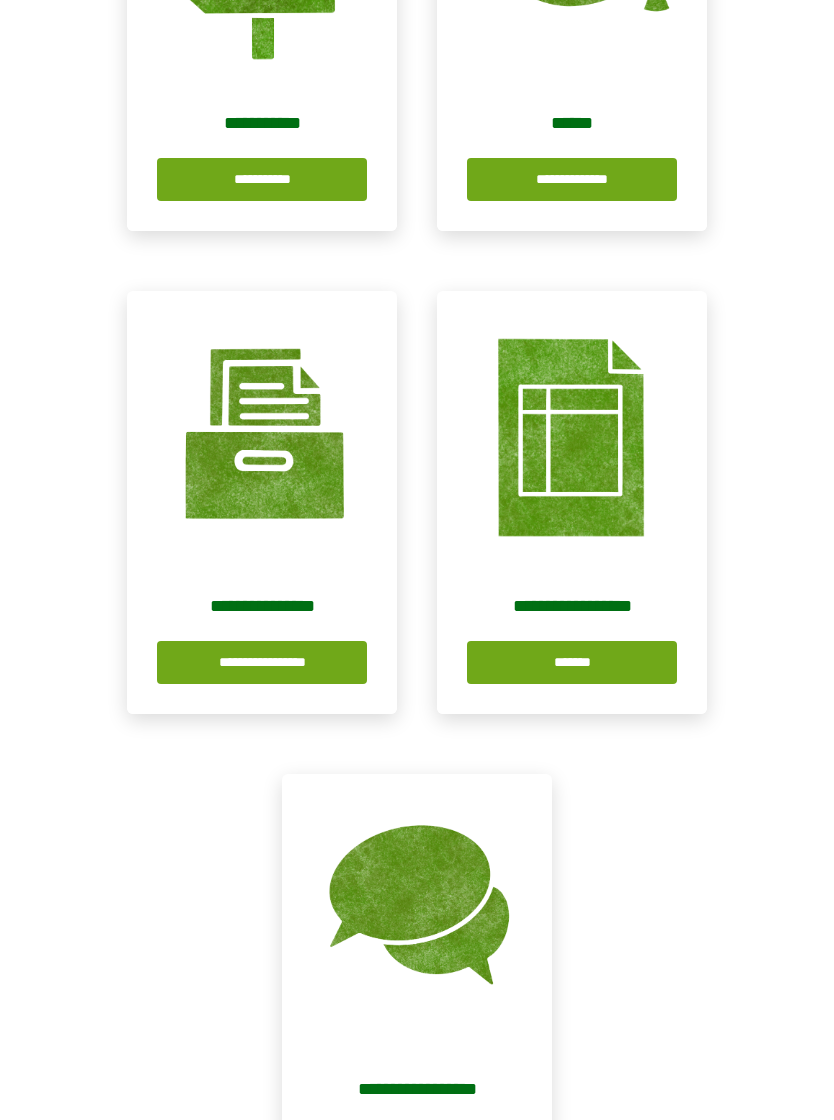 click at bounding box center (572, 426) 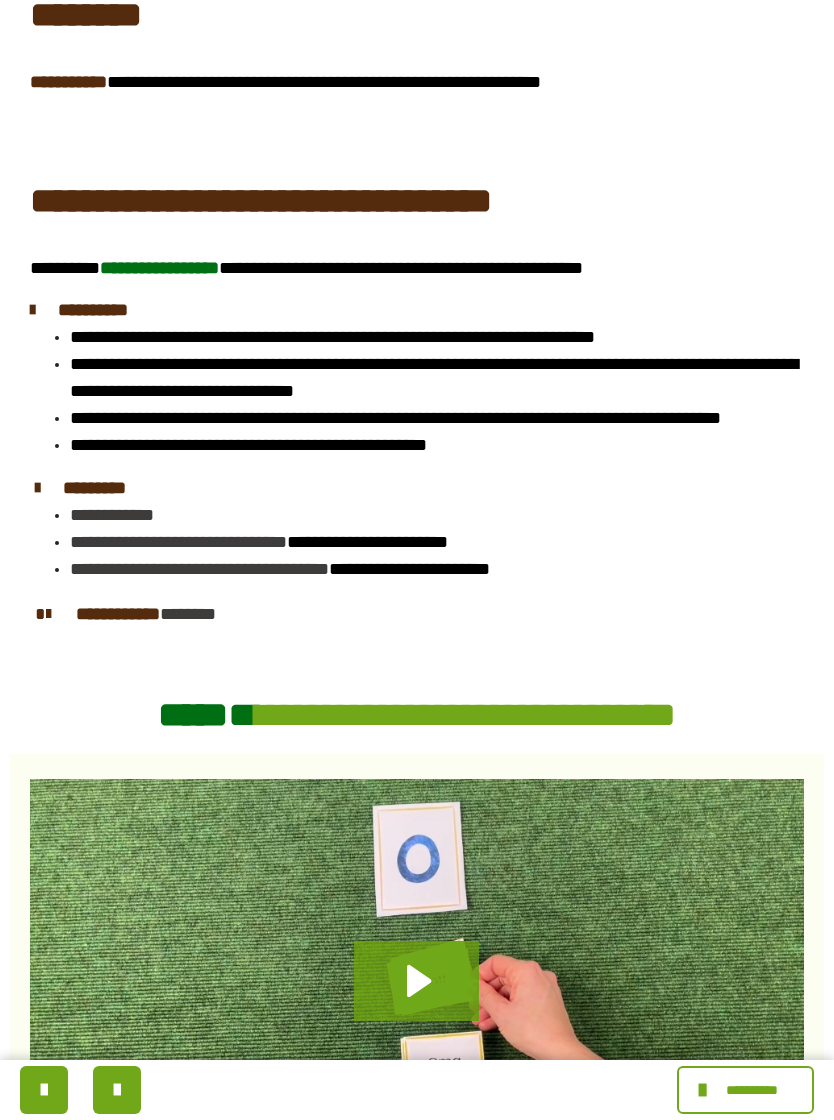 scroll, scrollTop: 1387, scrollLeft: 0, axis: vertical 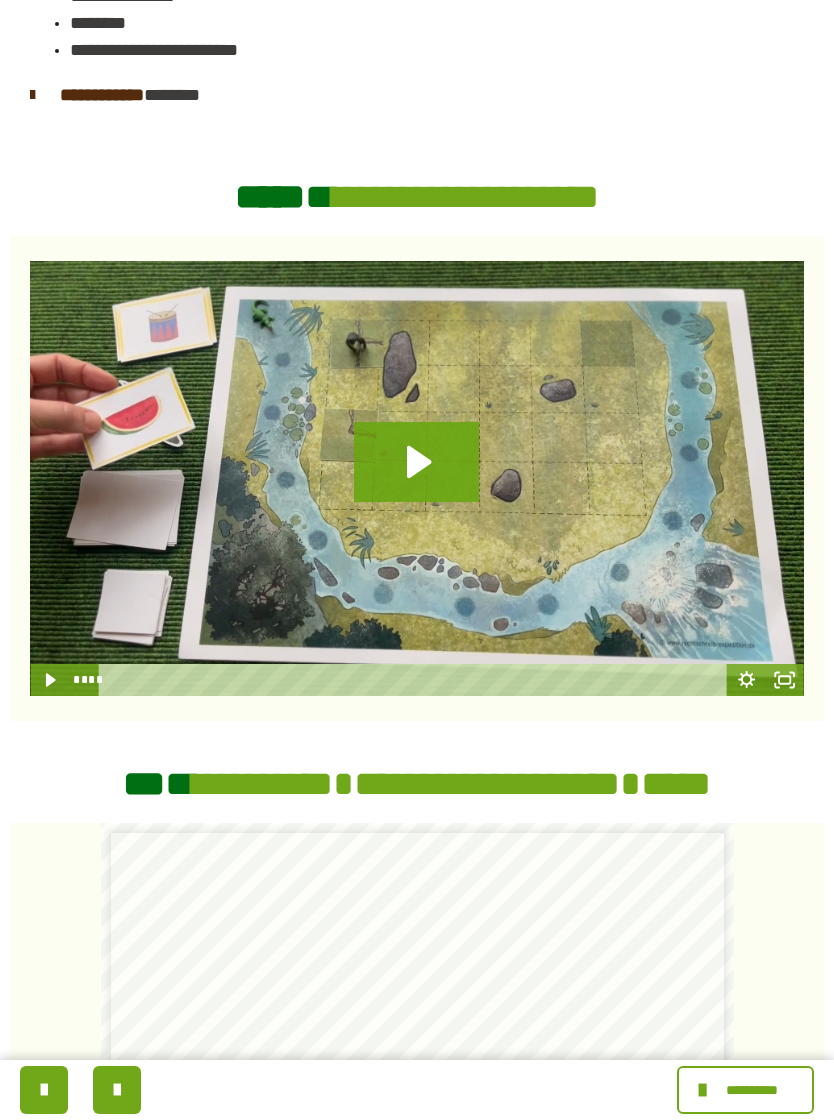 click on "**********" at bounding box center [745, 1090] 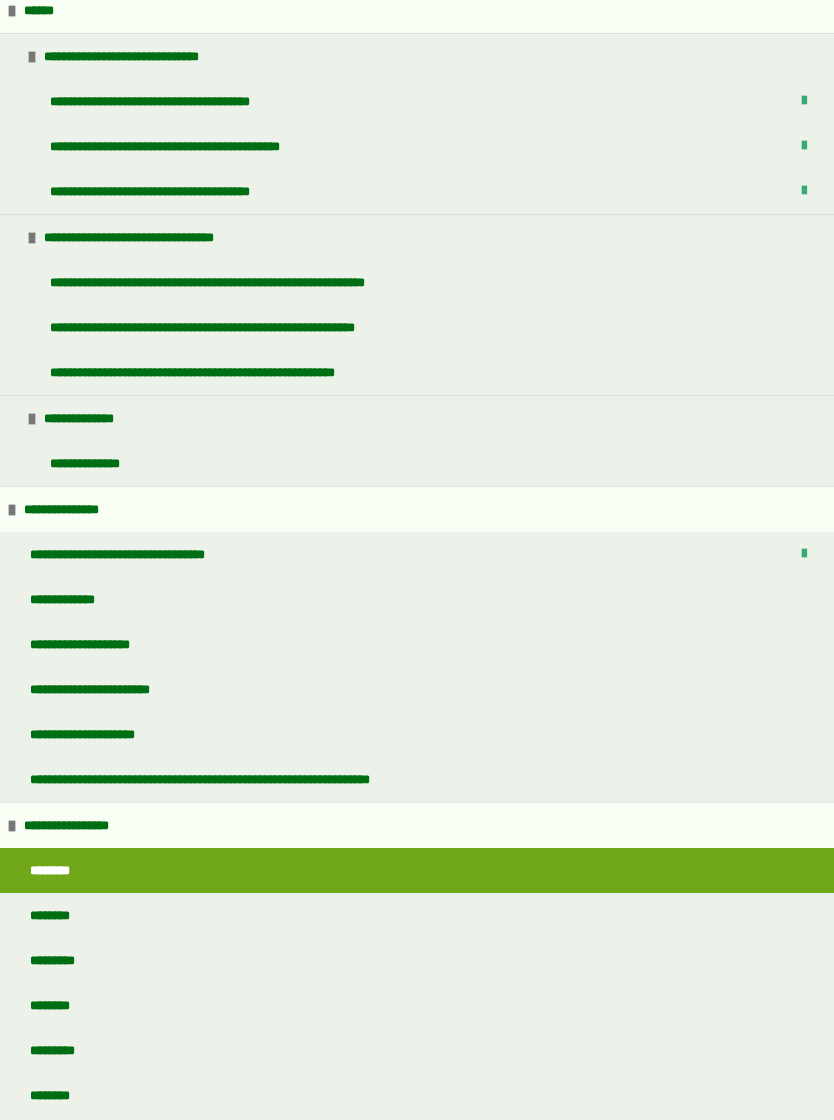 scroll, scrollTop: 331, scrollLeft: 0, axis: vertical 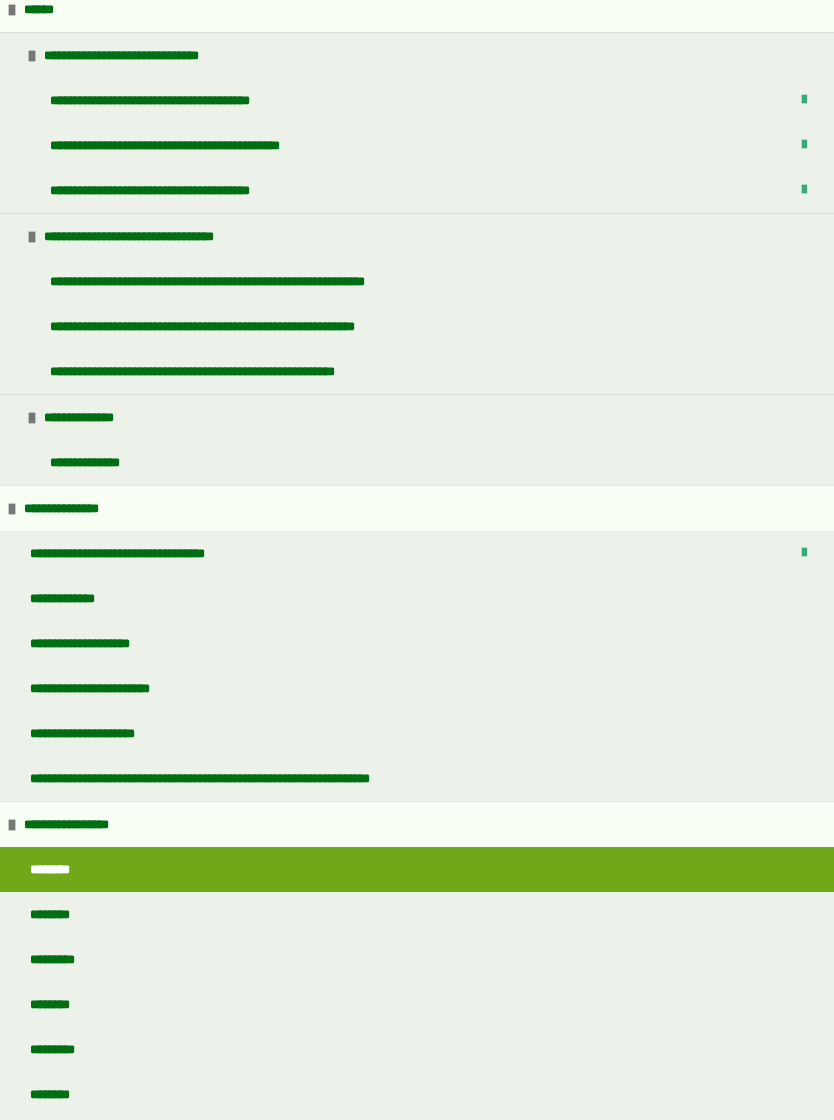 click on "**********" at bounding box center (65, 598) 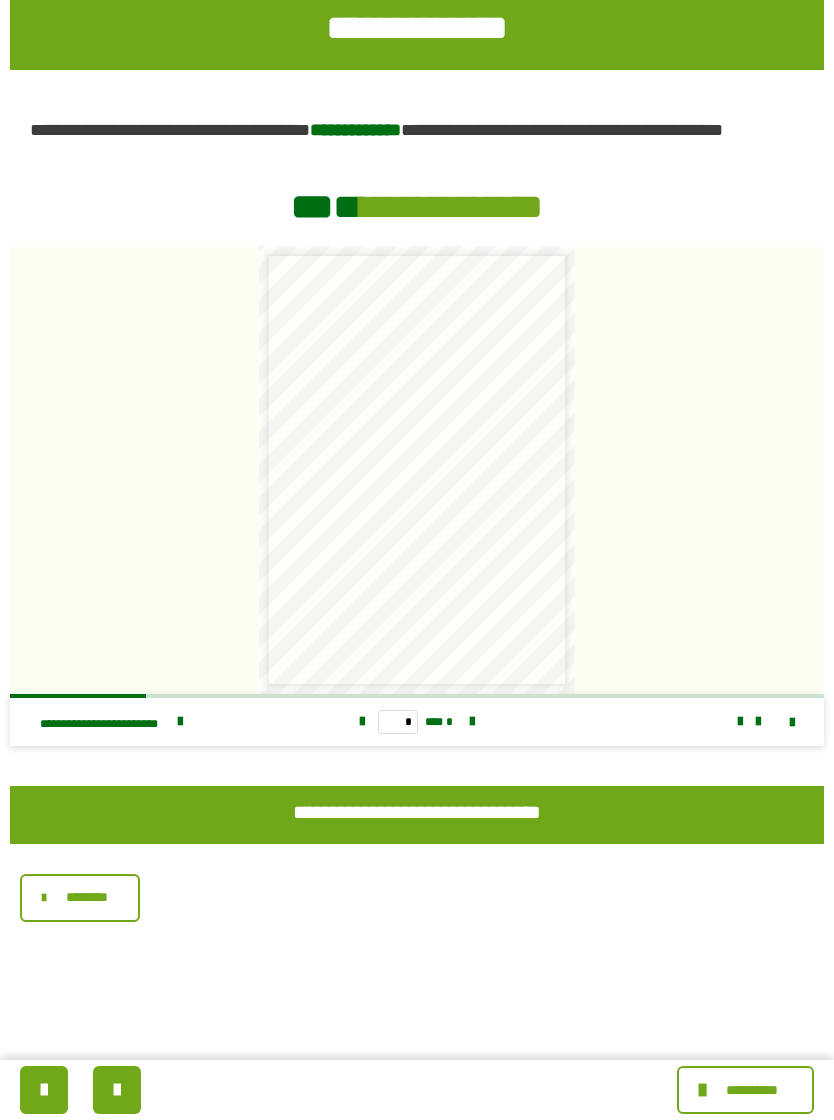 scroll, scrollTop: 320, scrollLeft: 0, axis: vertical 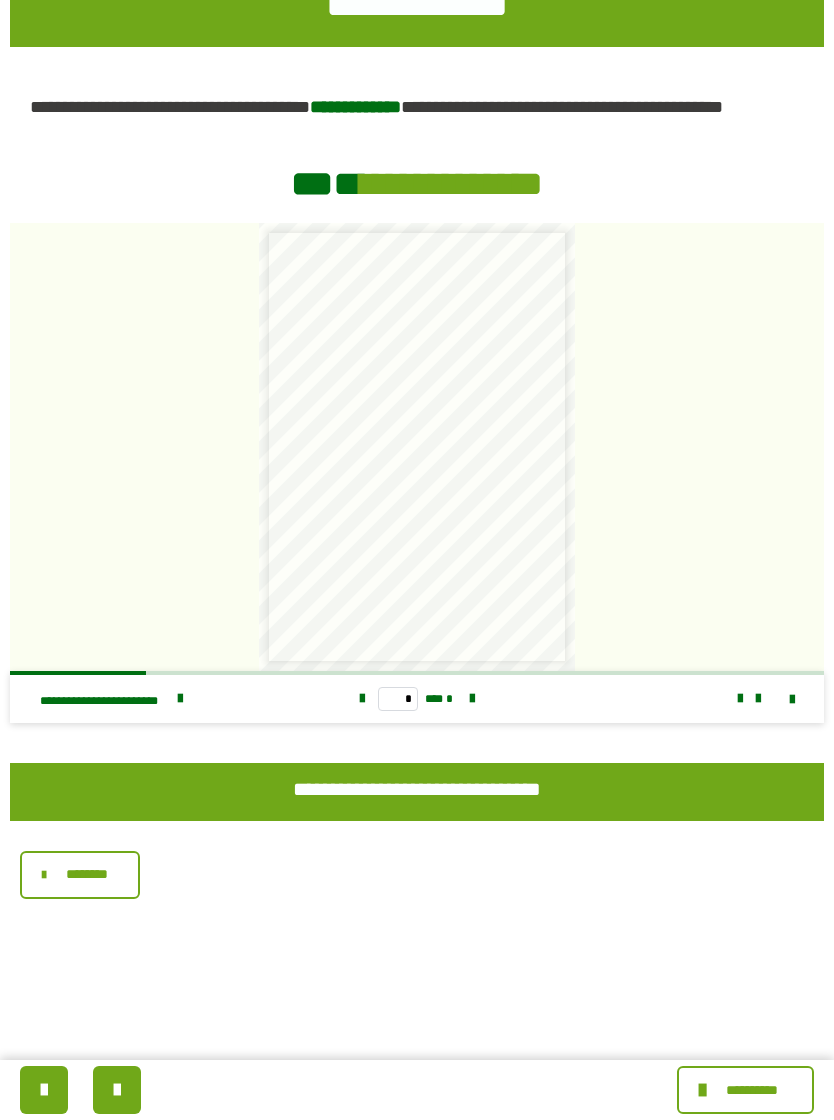 click on "**********" at bounding box center (105, 701) 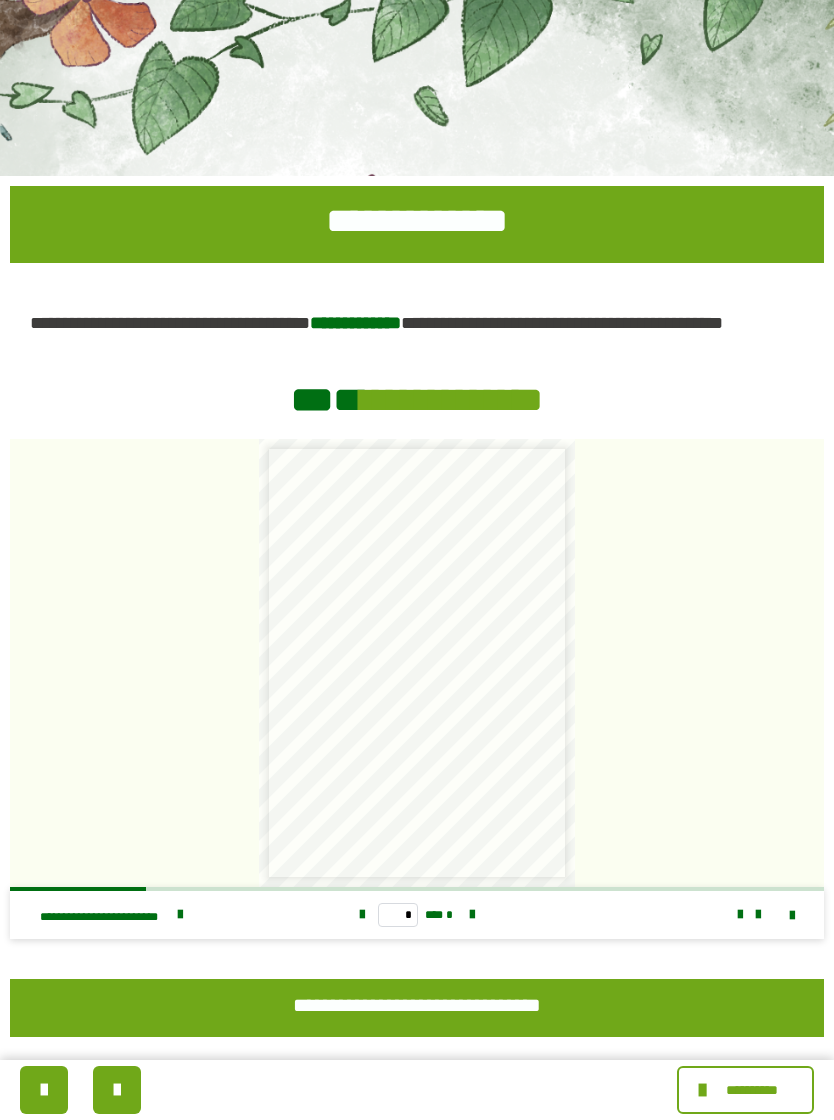 scroll, scrollTop: 0, scrollLeft: 0, axis: both 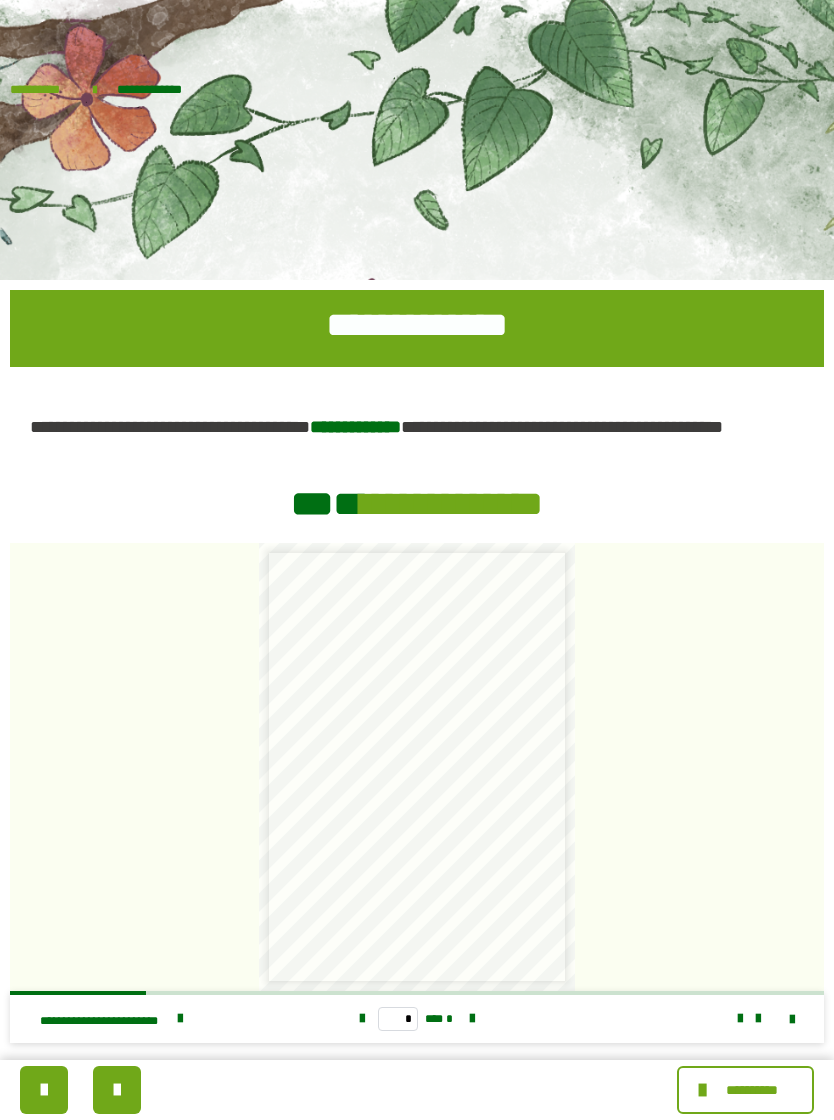 click on "**********" at bounding box center (105, 1021) 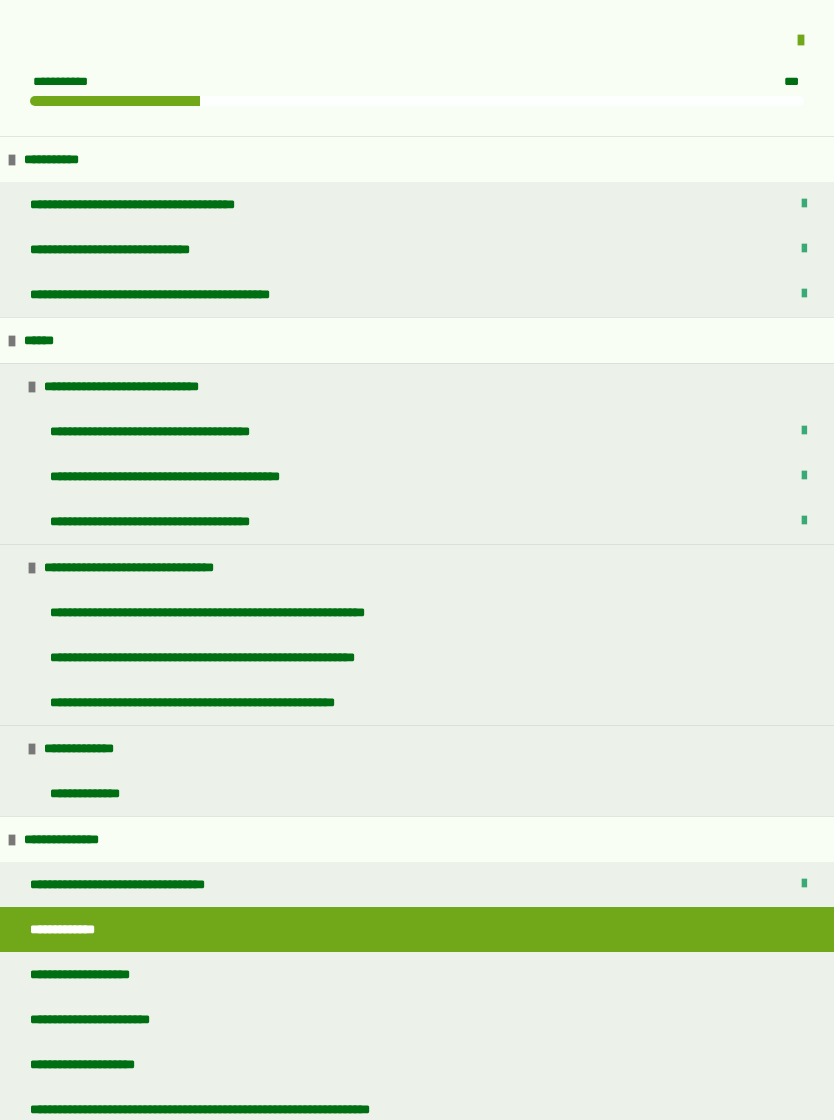 scroll, scrollTop: 0, scrollLeft: 0, axis: both 